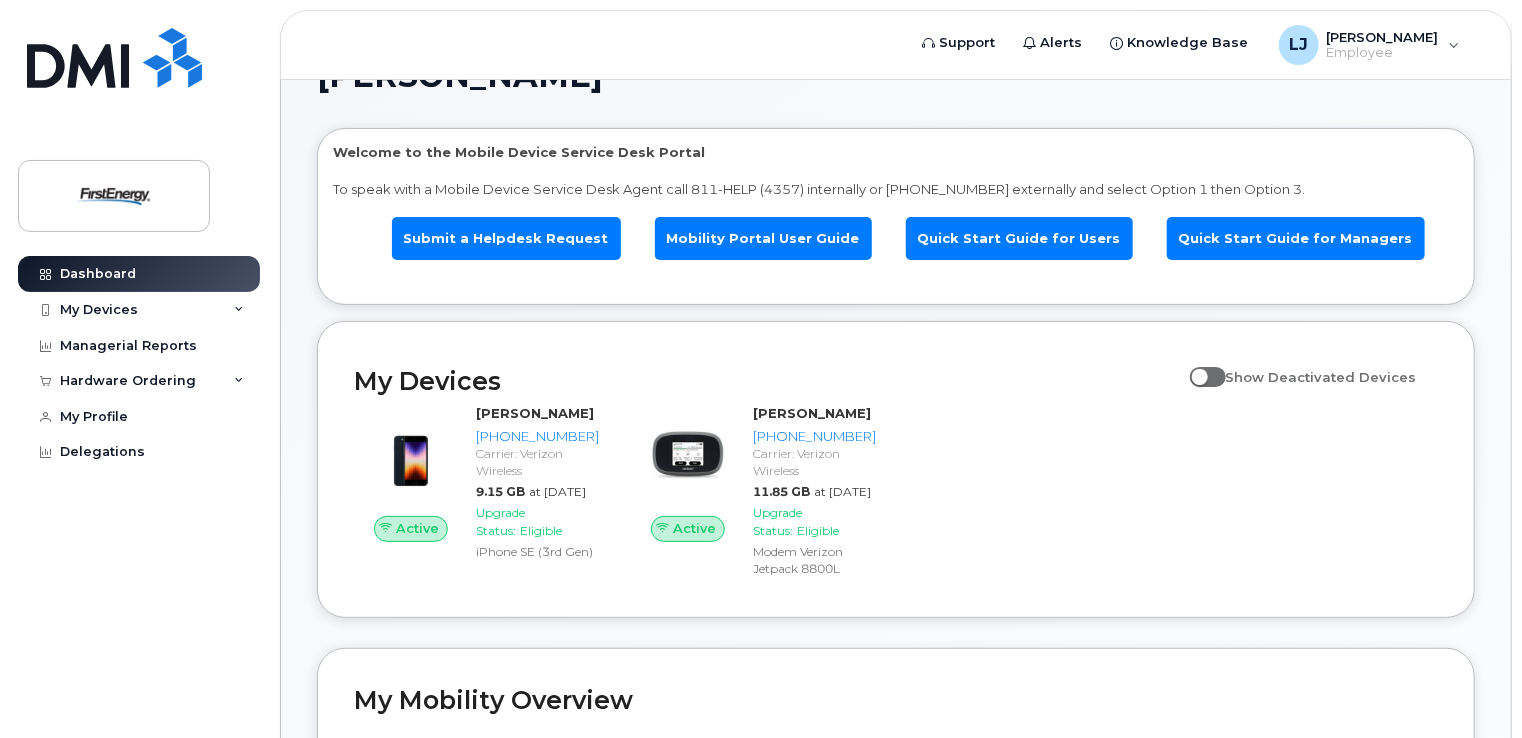 scroll, scrollTop: 60, scrollLeft: 0, axis: vertical 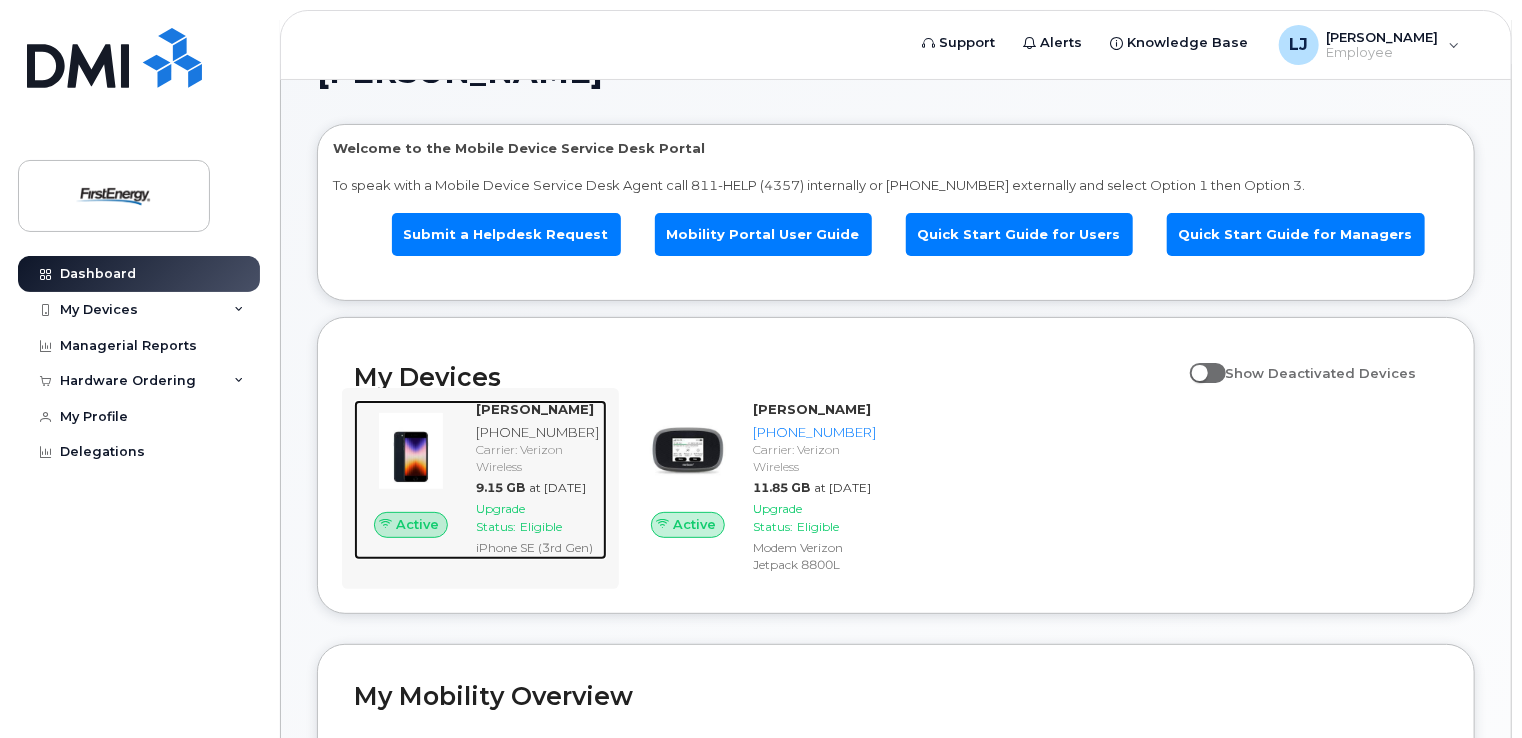 click on "[PERSON_NAME] [PHONE_NUMBER] Carrier: Verizon Wireless 9.15 GB at [DATE] Upgrade Status: Eligible iPhone SE (3rd Gen)" 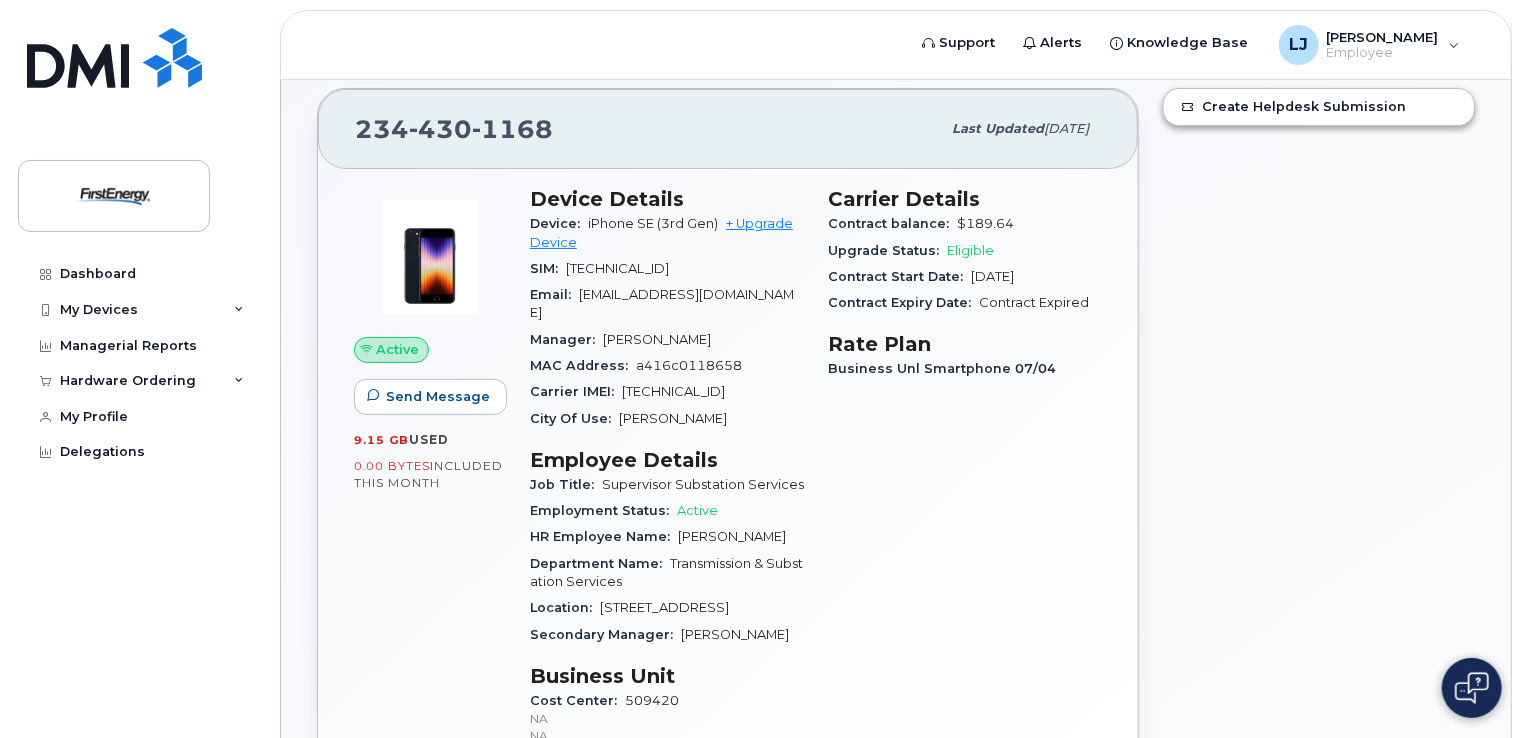 scroll, scrollTop: 0, scrollLeft: 0, axis: both 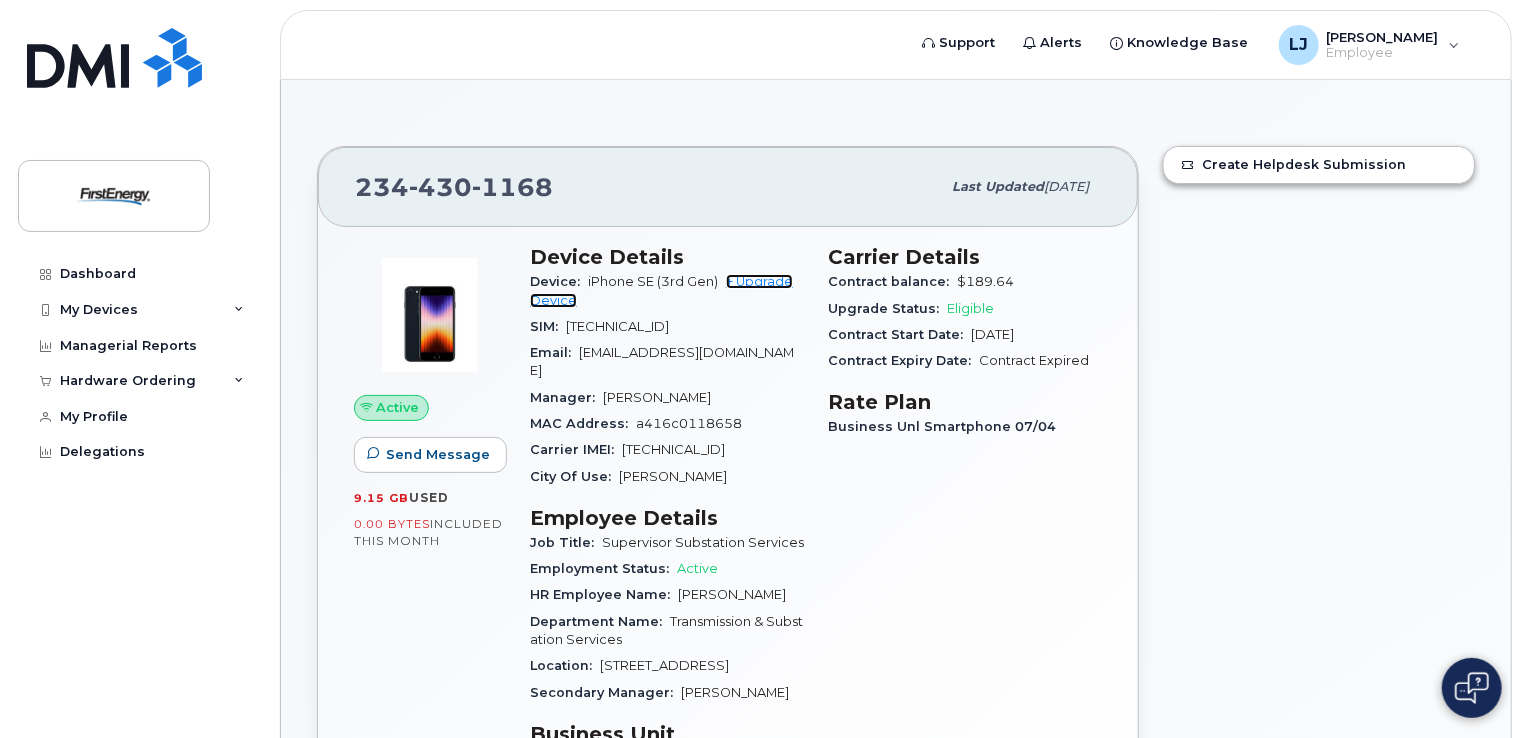 click on "+ Upgrade Device" 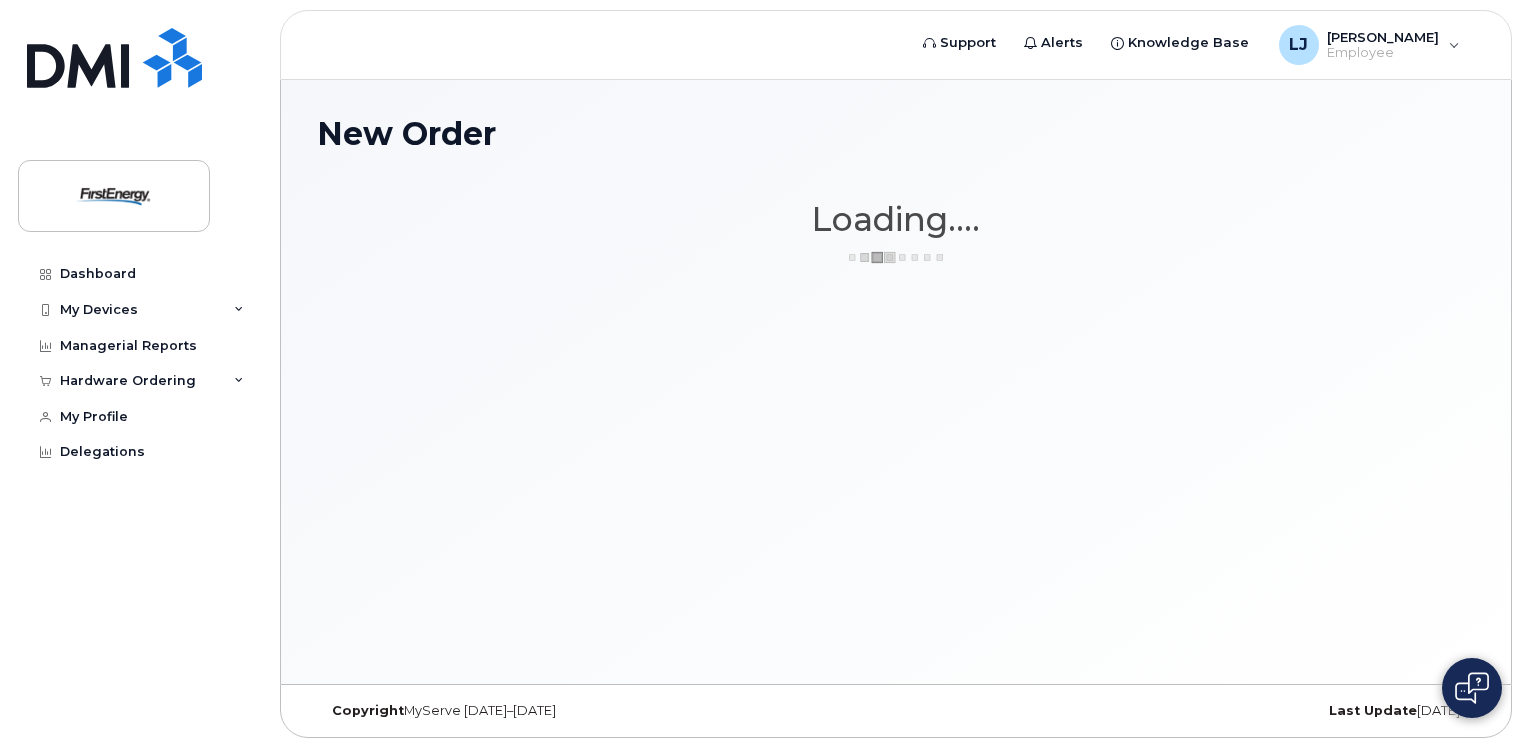 scroll, scrollTop: 0, scrollLeft: 0, axis: both 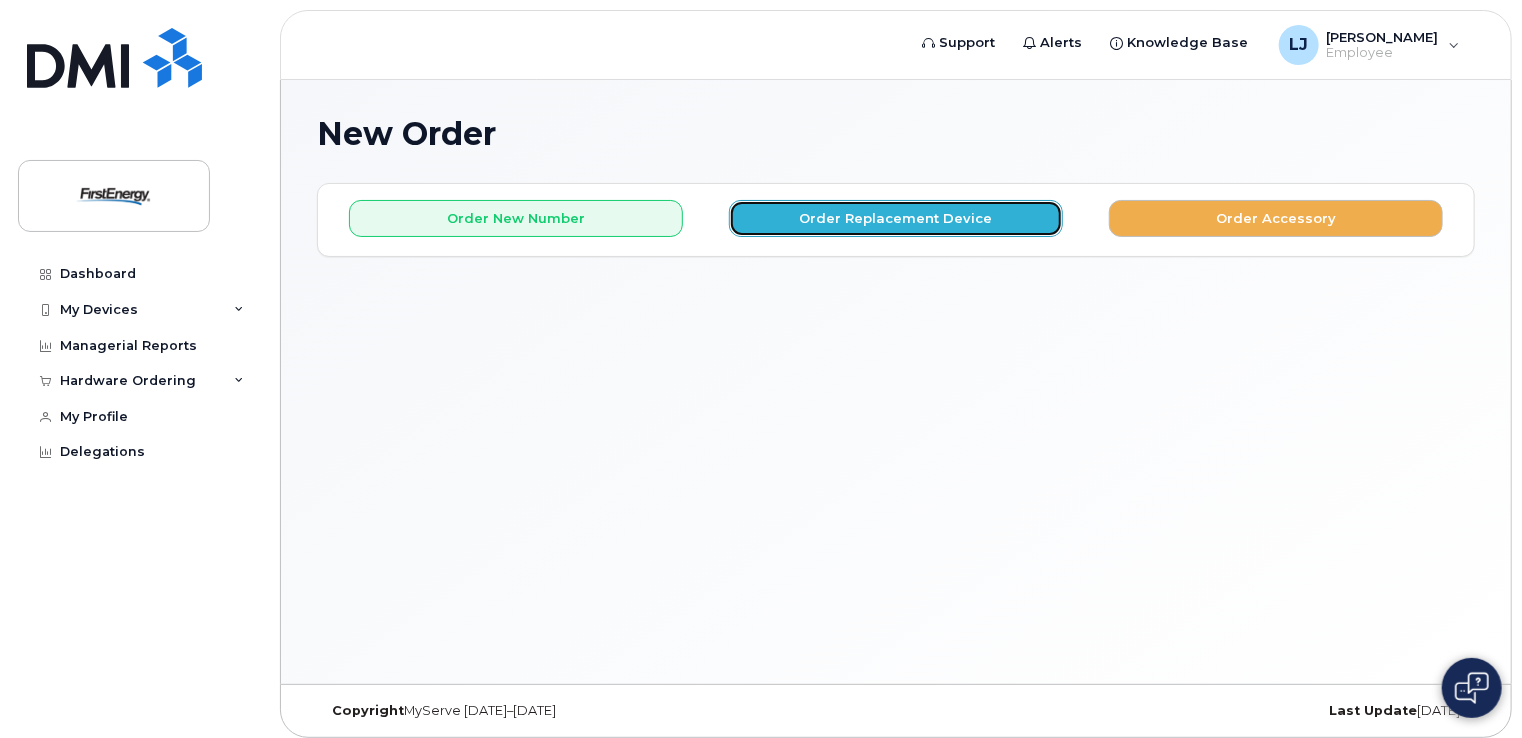 click on "Order Replacement Device" 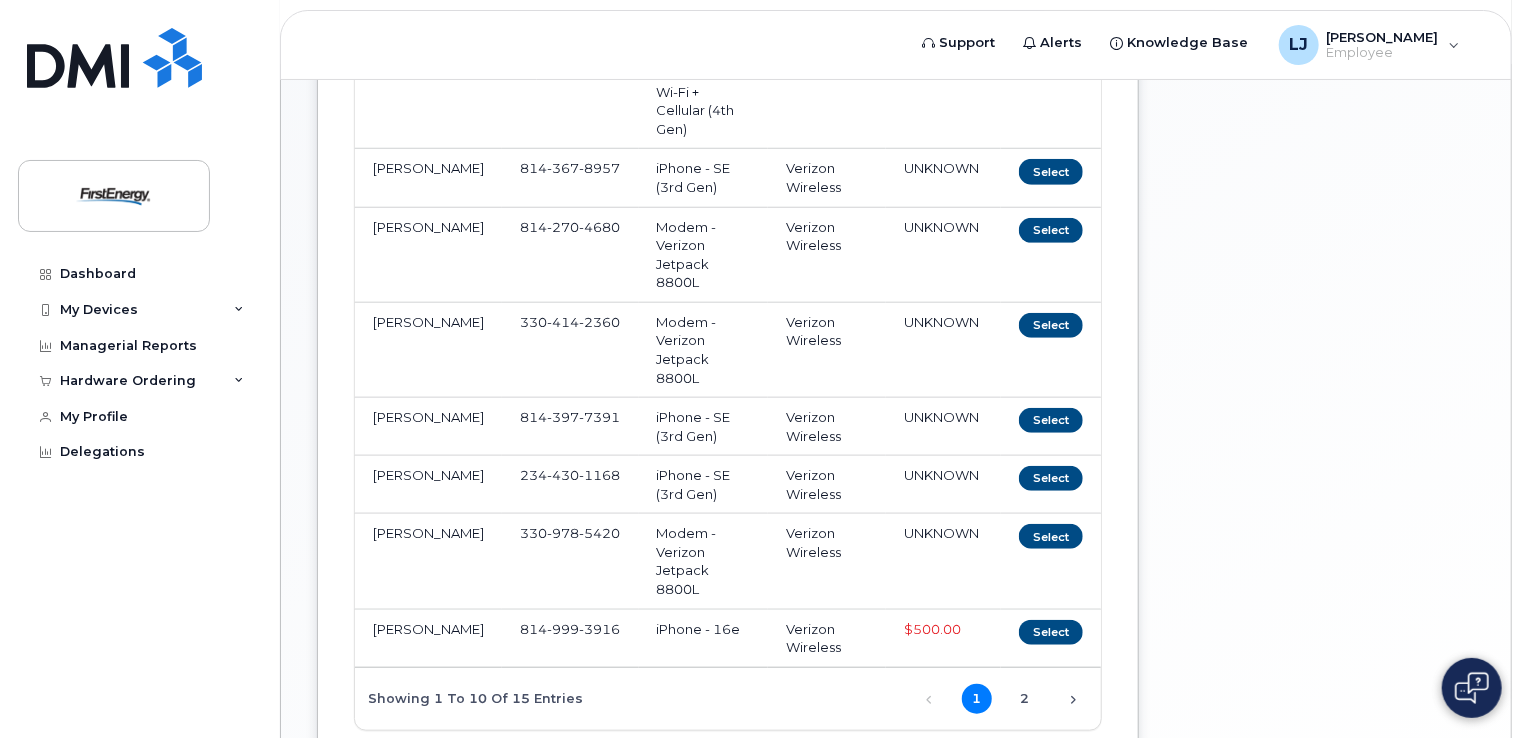 scroll, scrollTop: 608, scrollLeft: 0, axis: vertical 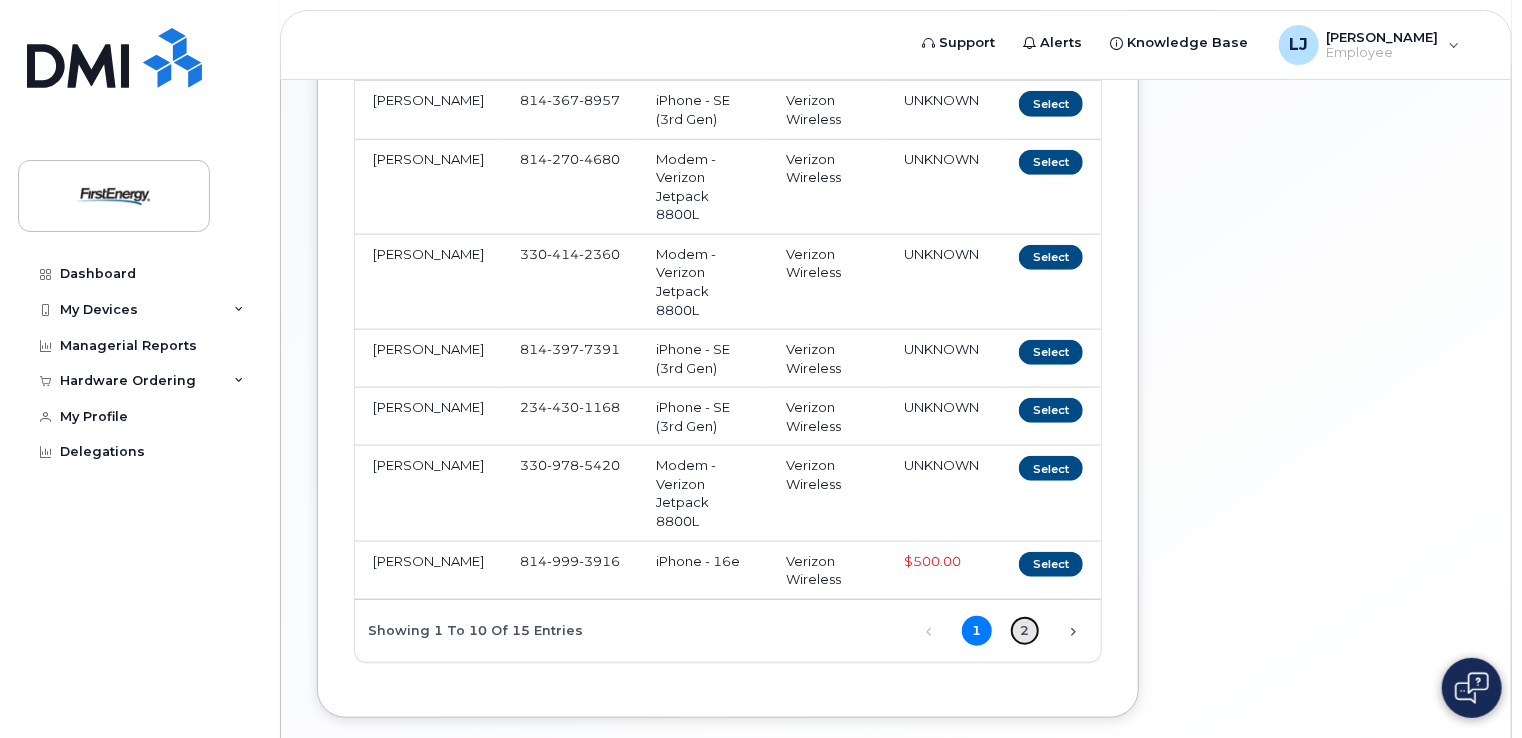 click on "2" 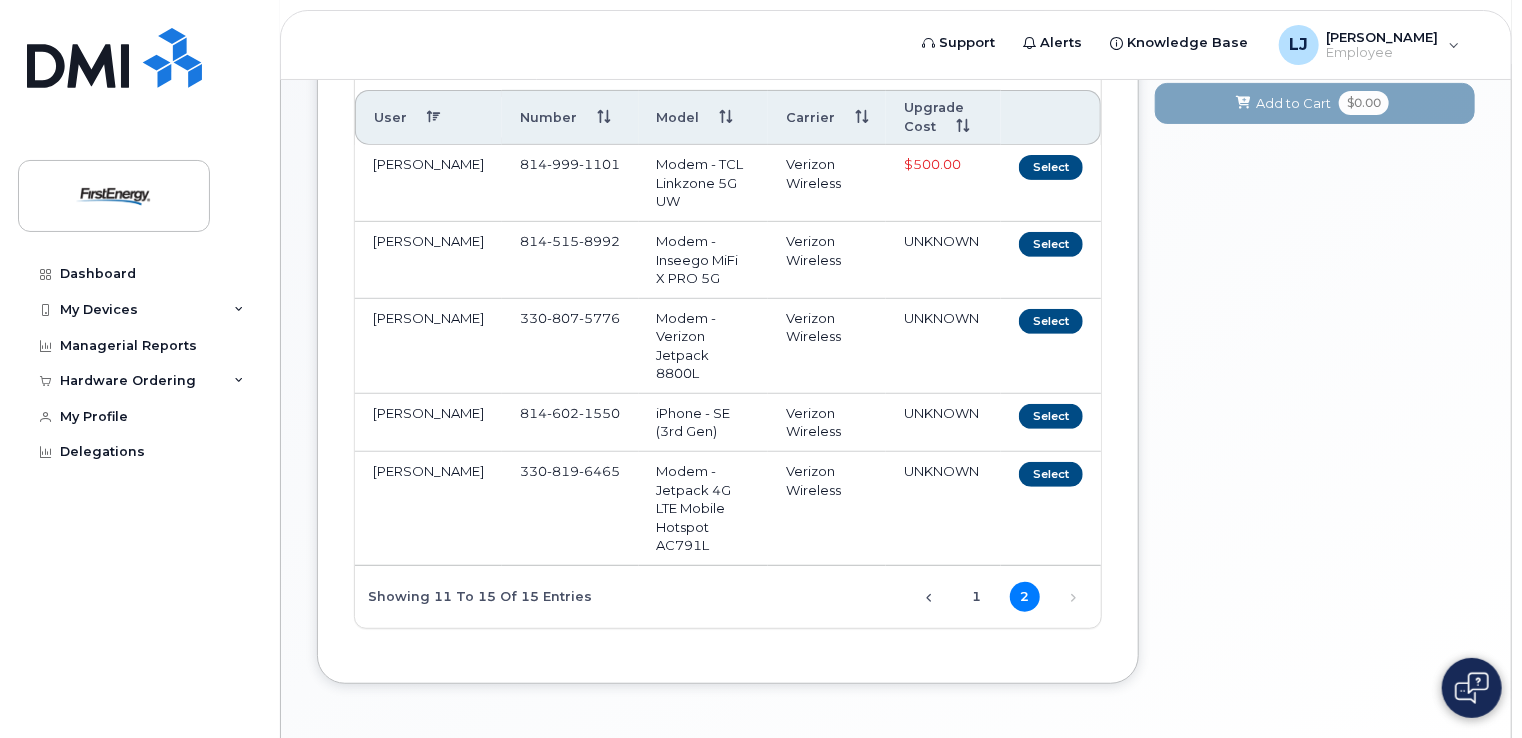 scroll, scrollTop: 275, scrollLeft: 0, axis: vertical 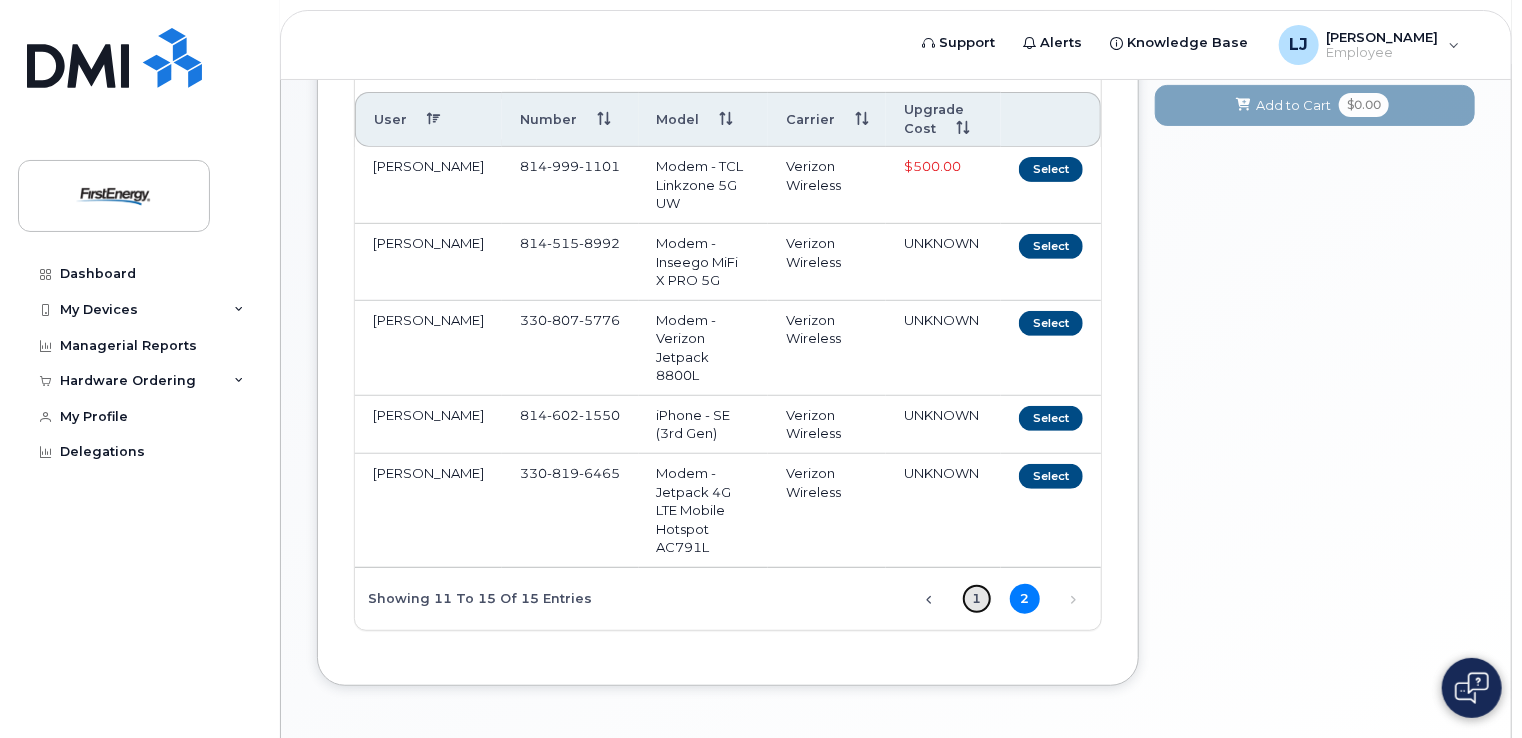 click on "1" 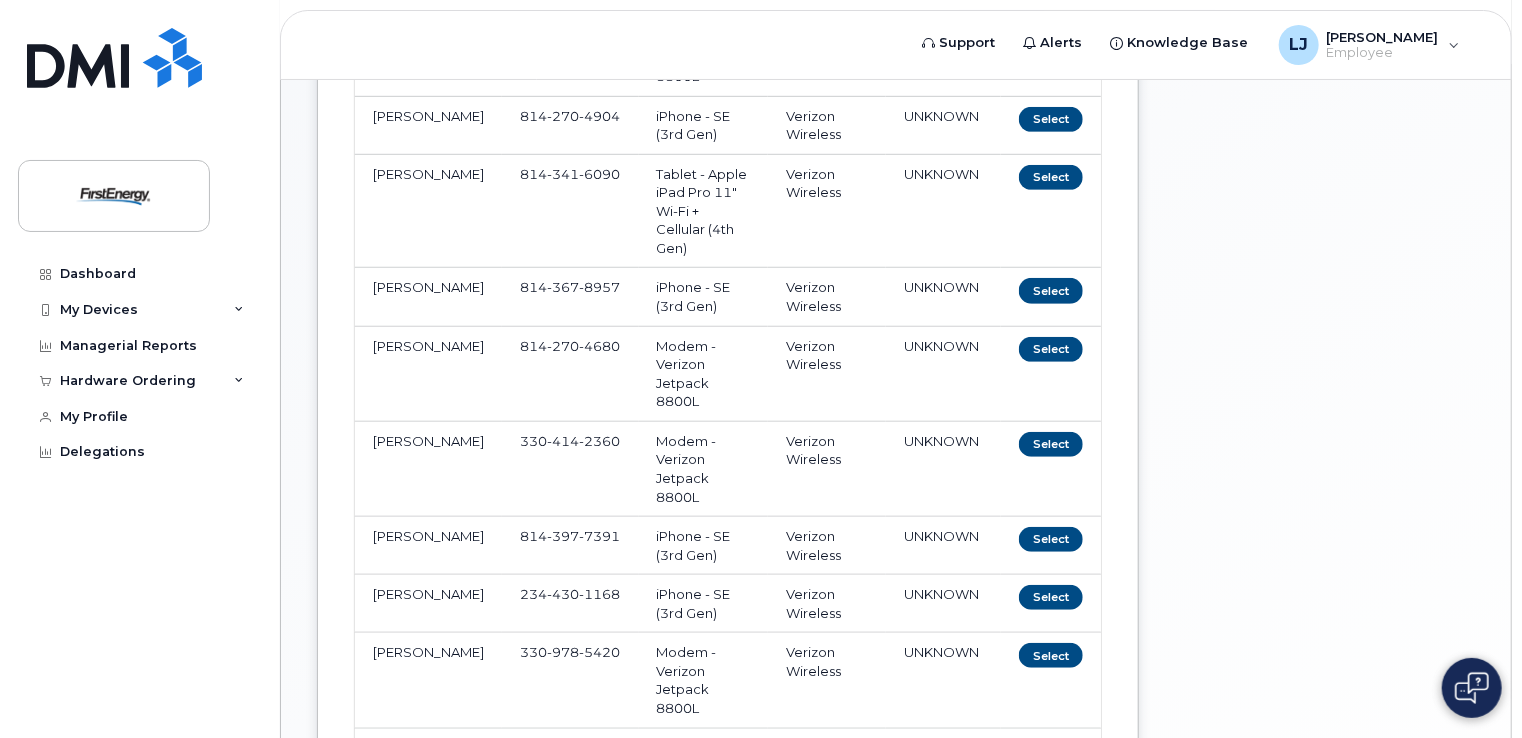 scroll, scrollTop: 424, scrollLeft: 0, axis: vertical 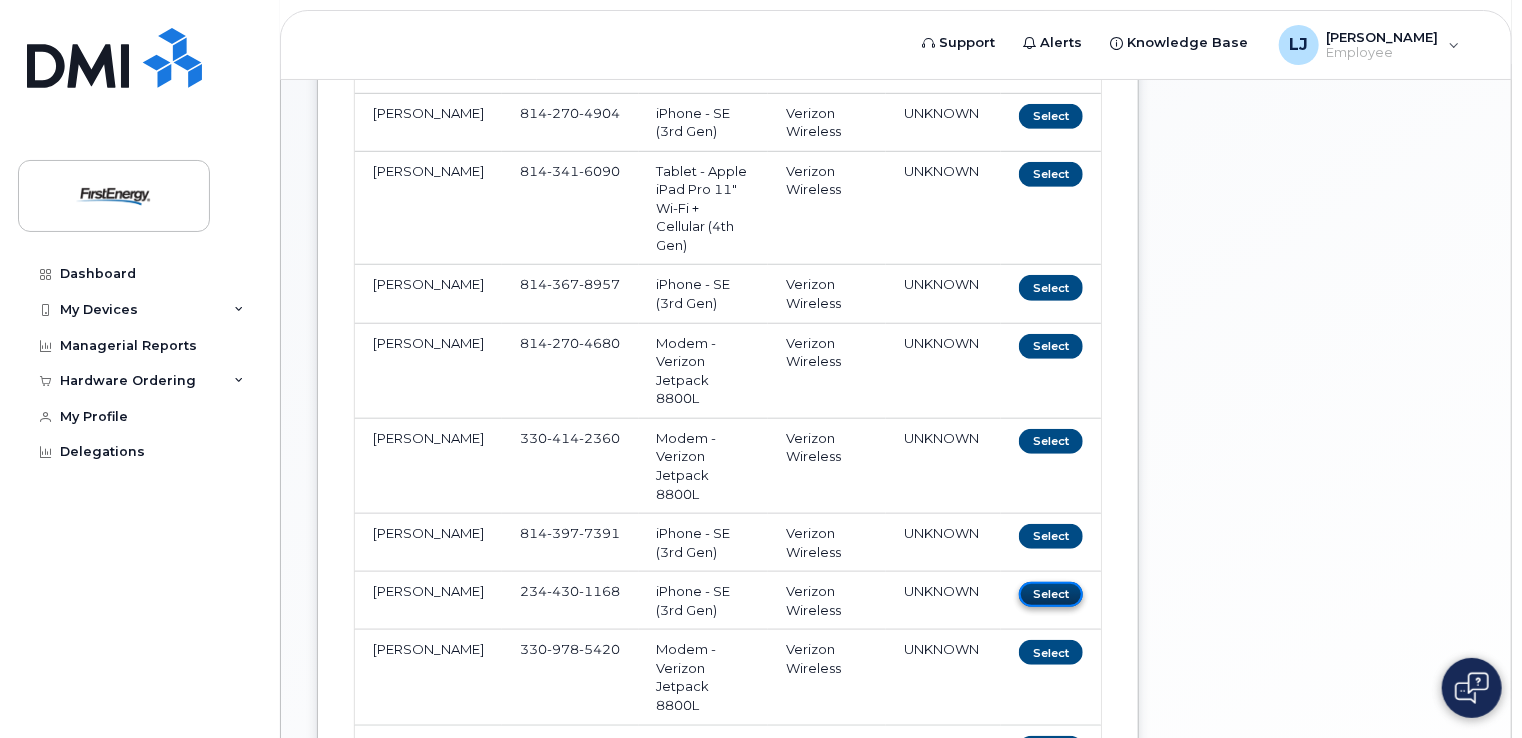 click on "Select" 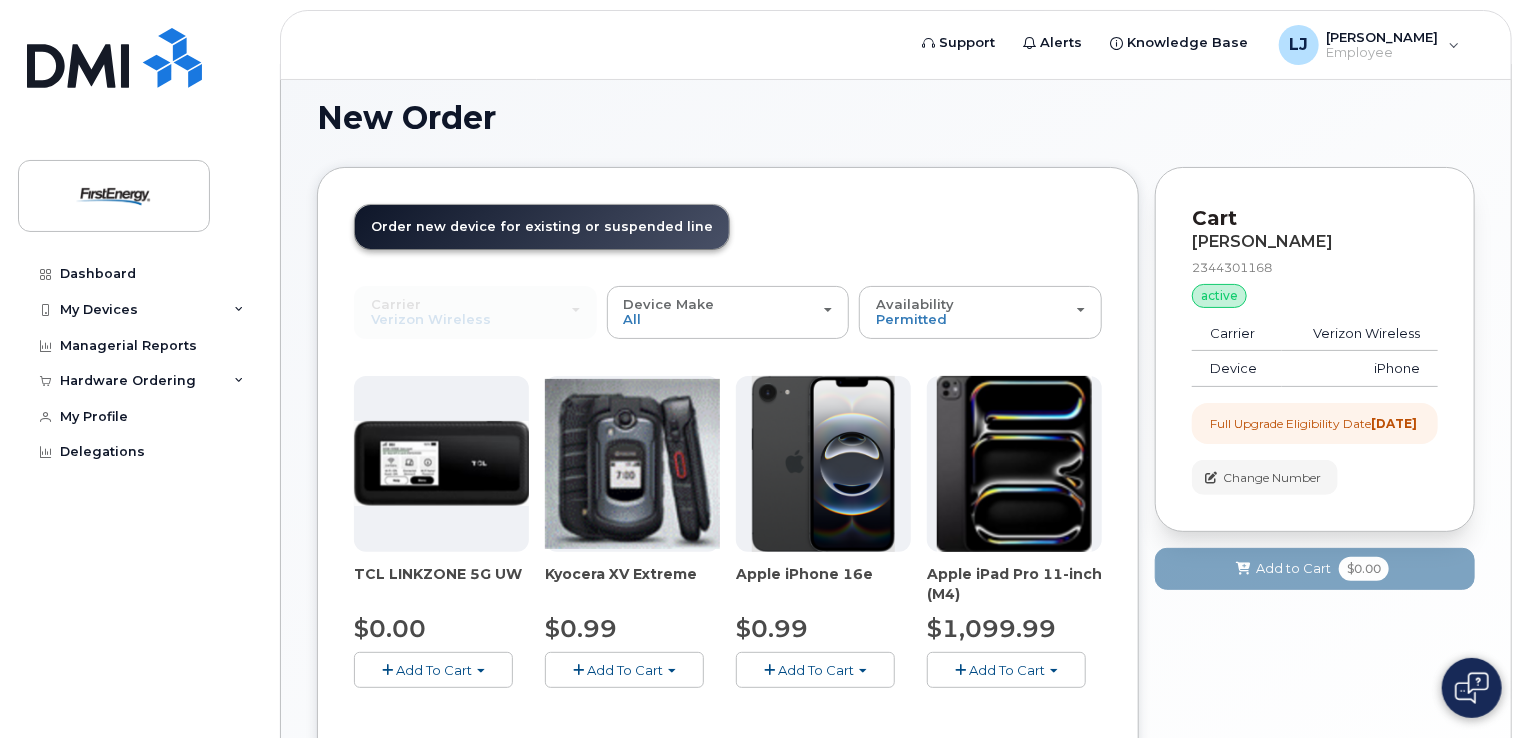 scroll, scrollTop: 226, scrollLeft: 0, axis: vertical 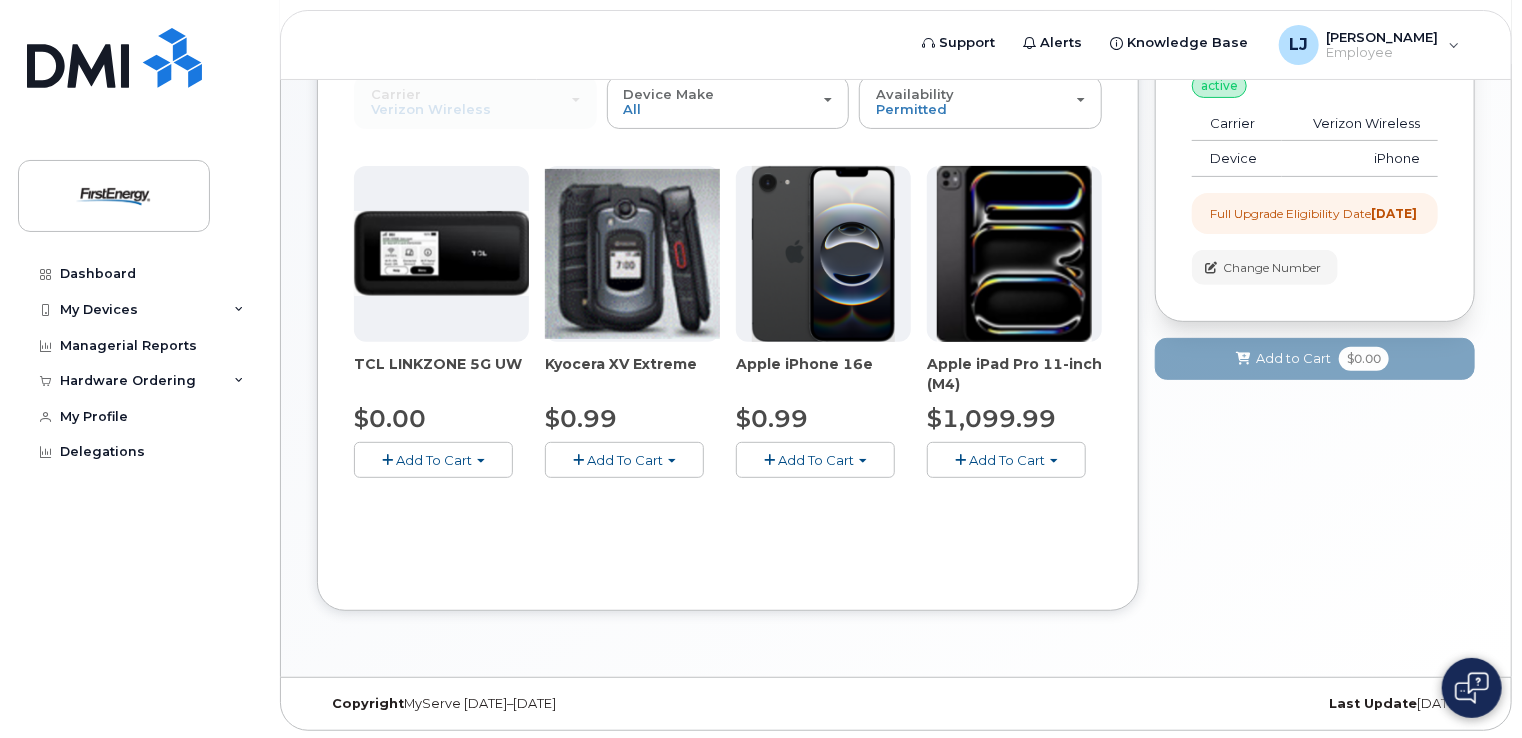 click on "Add To Cart" 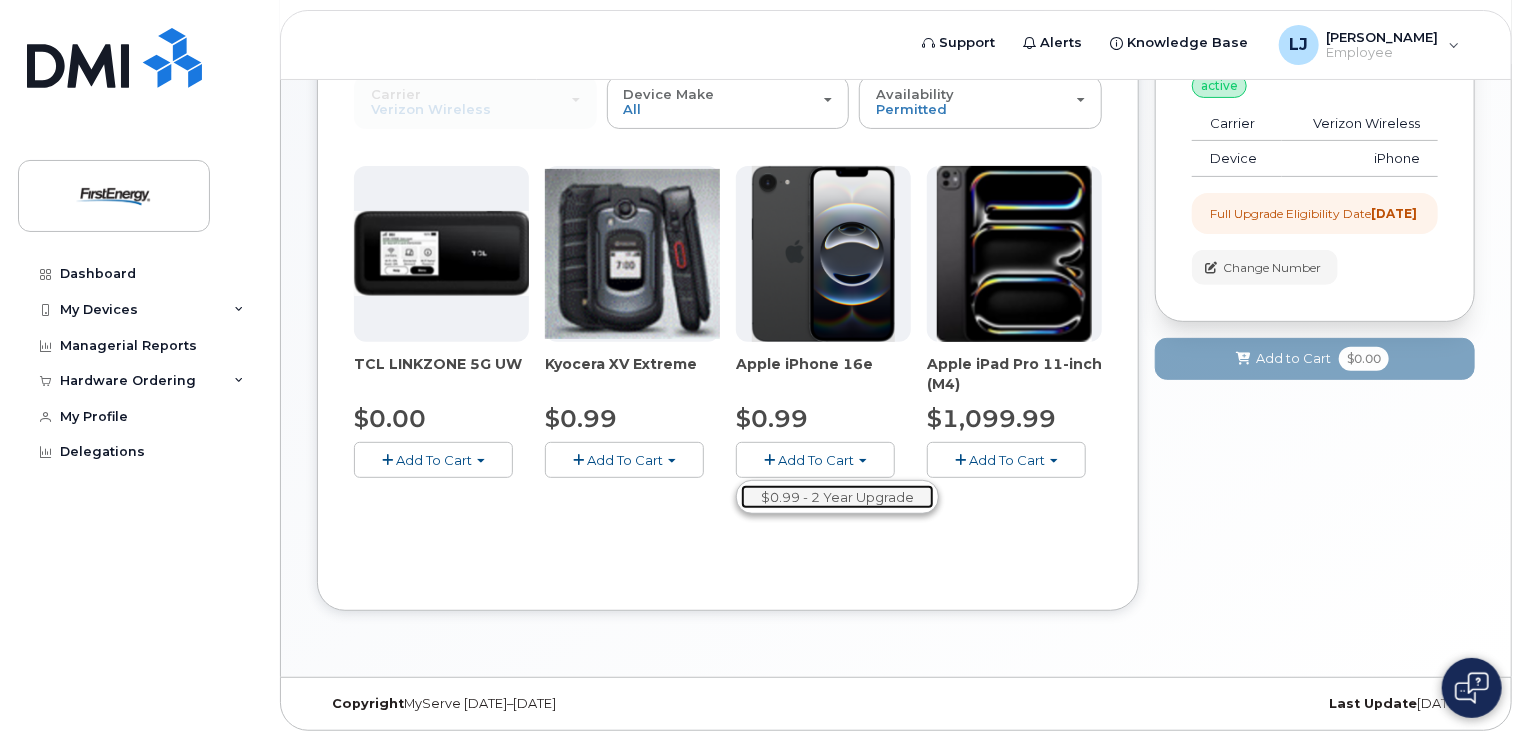 click on "$0.99 - 2 Year Upgrade" 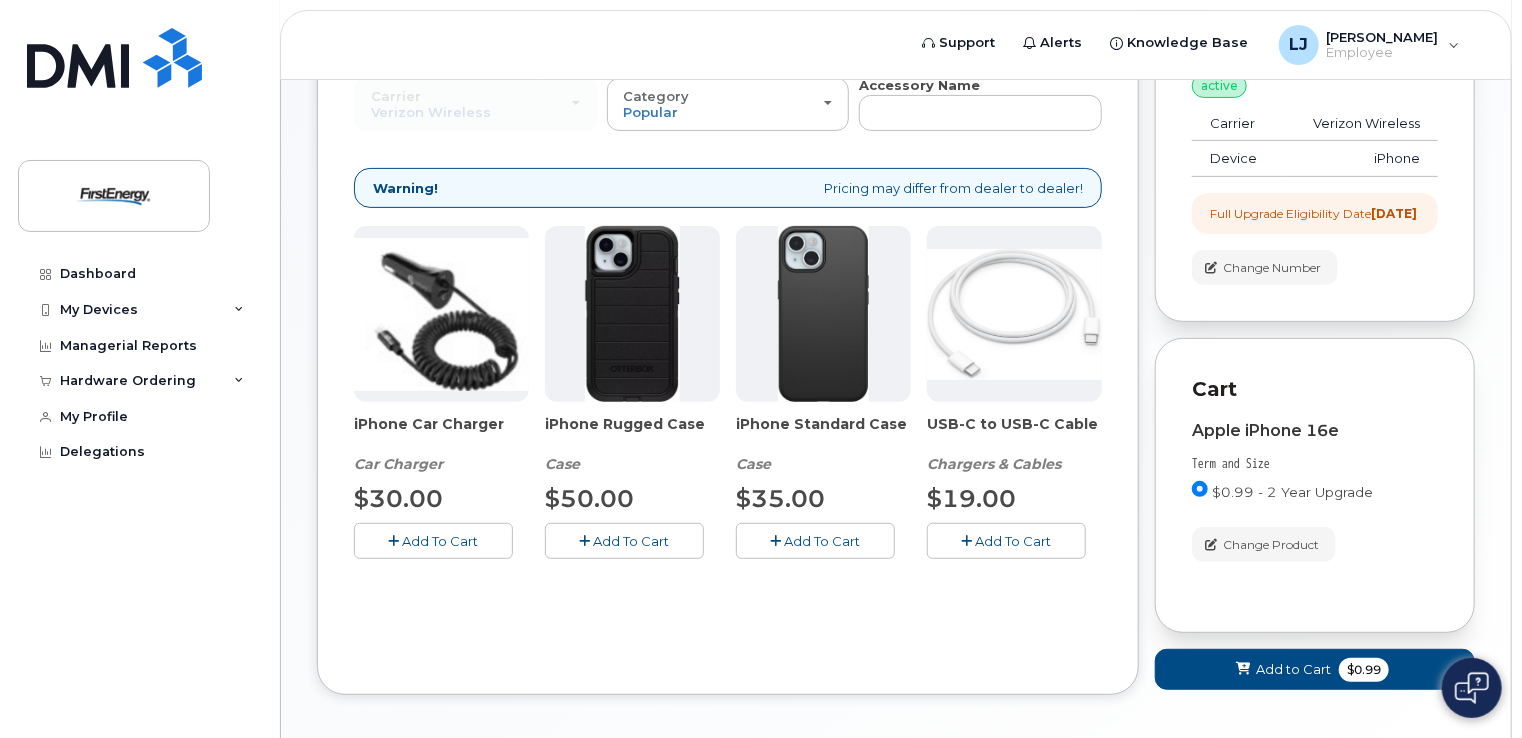 click on "Add To Cart" 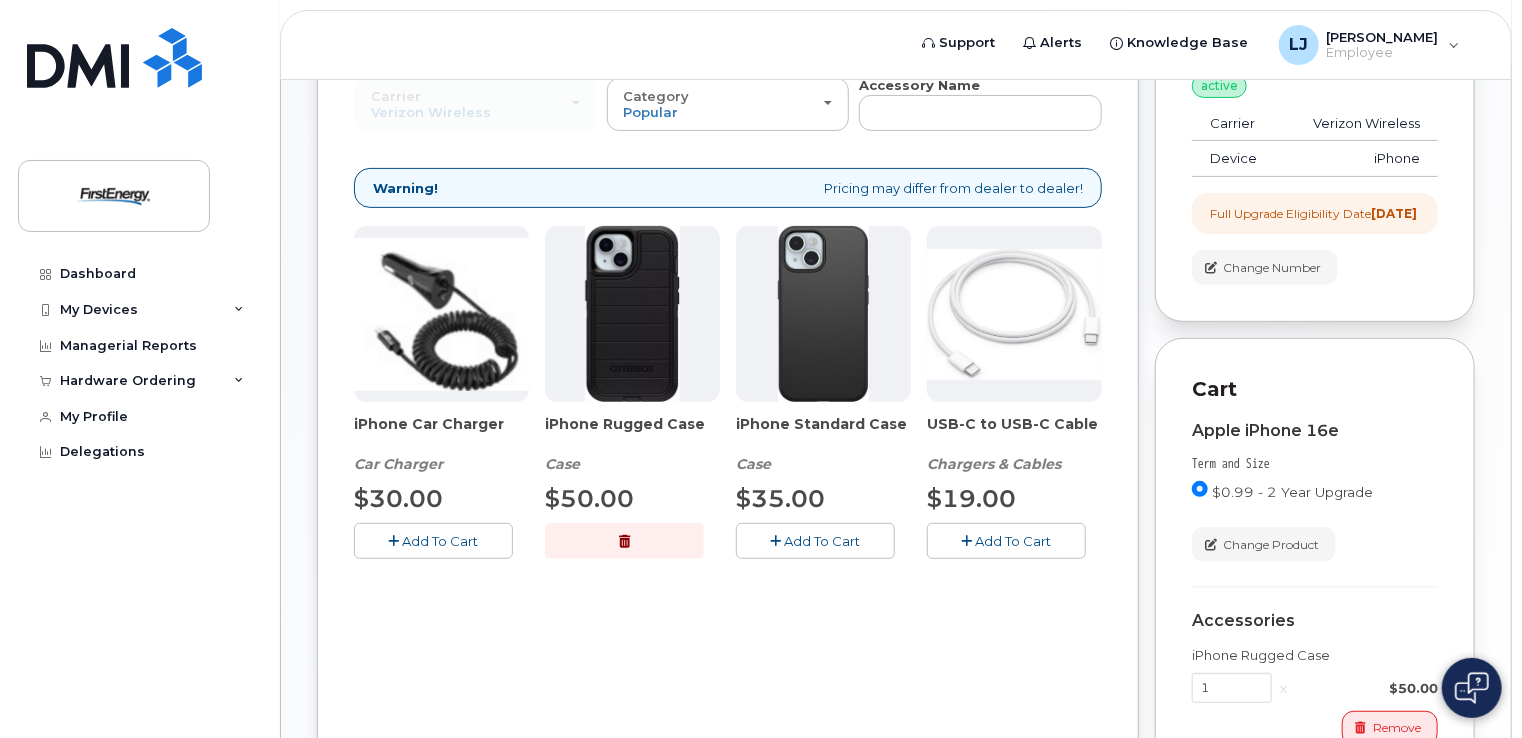 click on "Add To Cart" 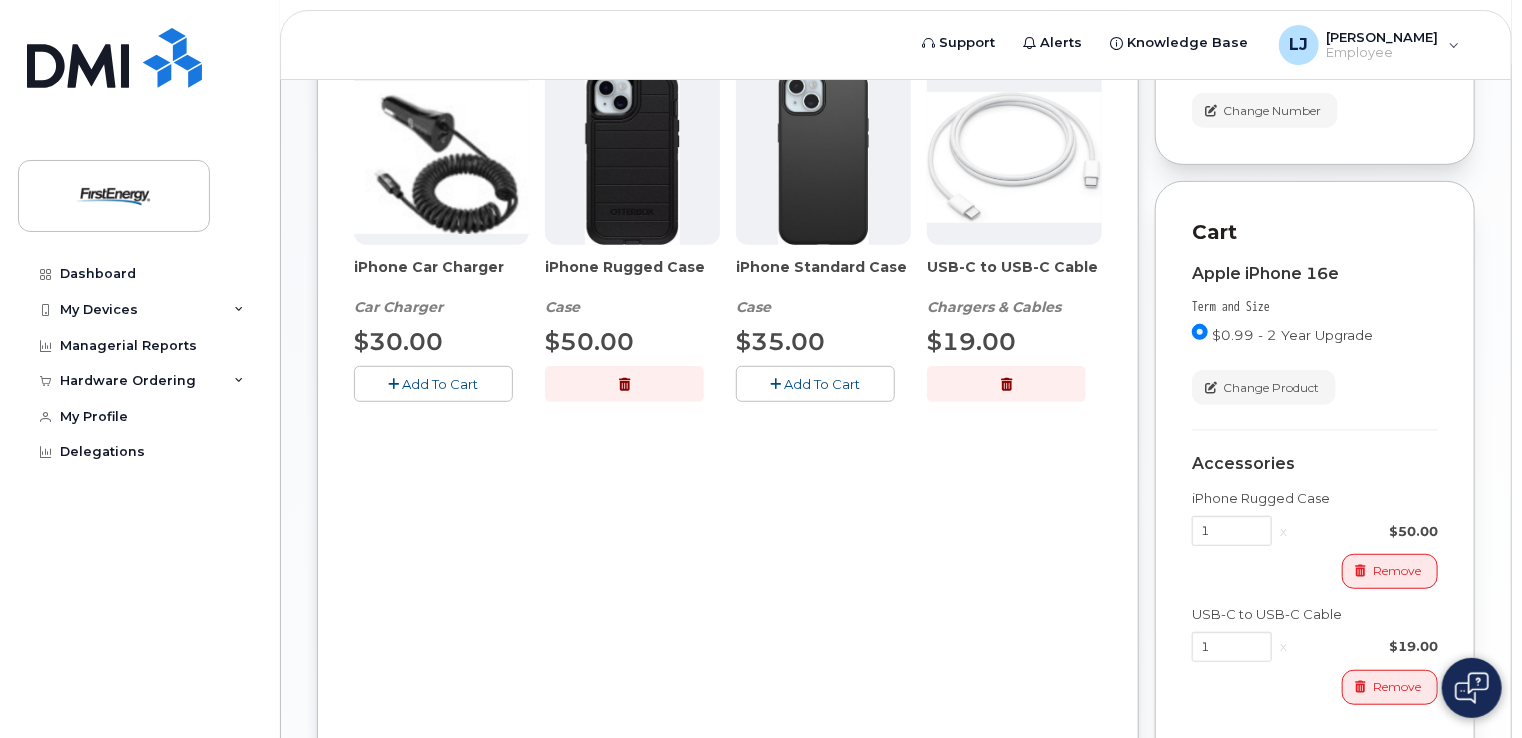 scroll, scrollTop: 382, scrollLeft: 0, axis: vertical 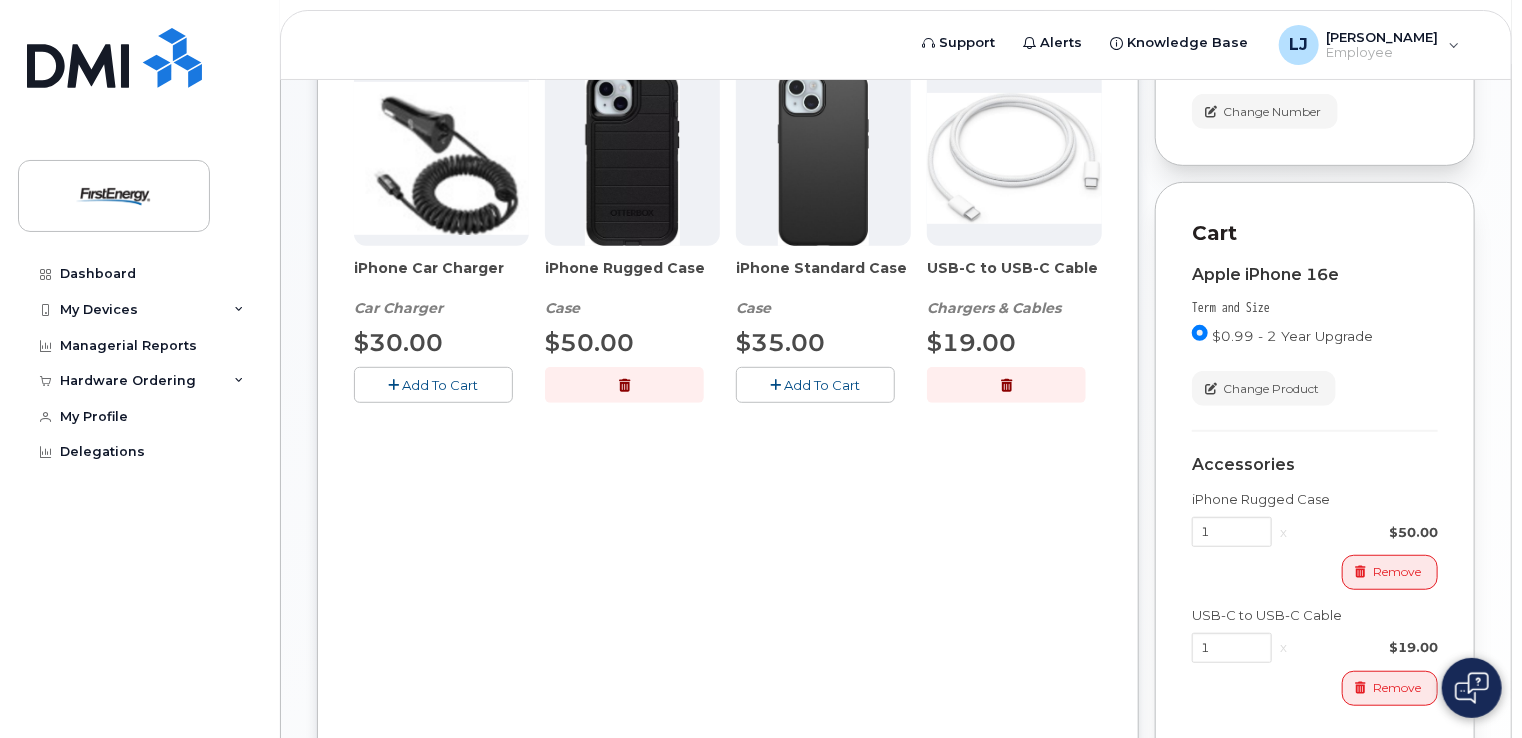click on "Add To Cart" 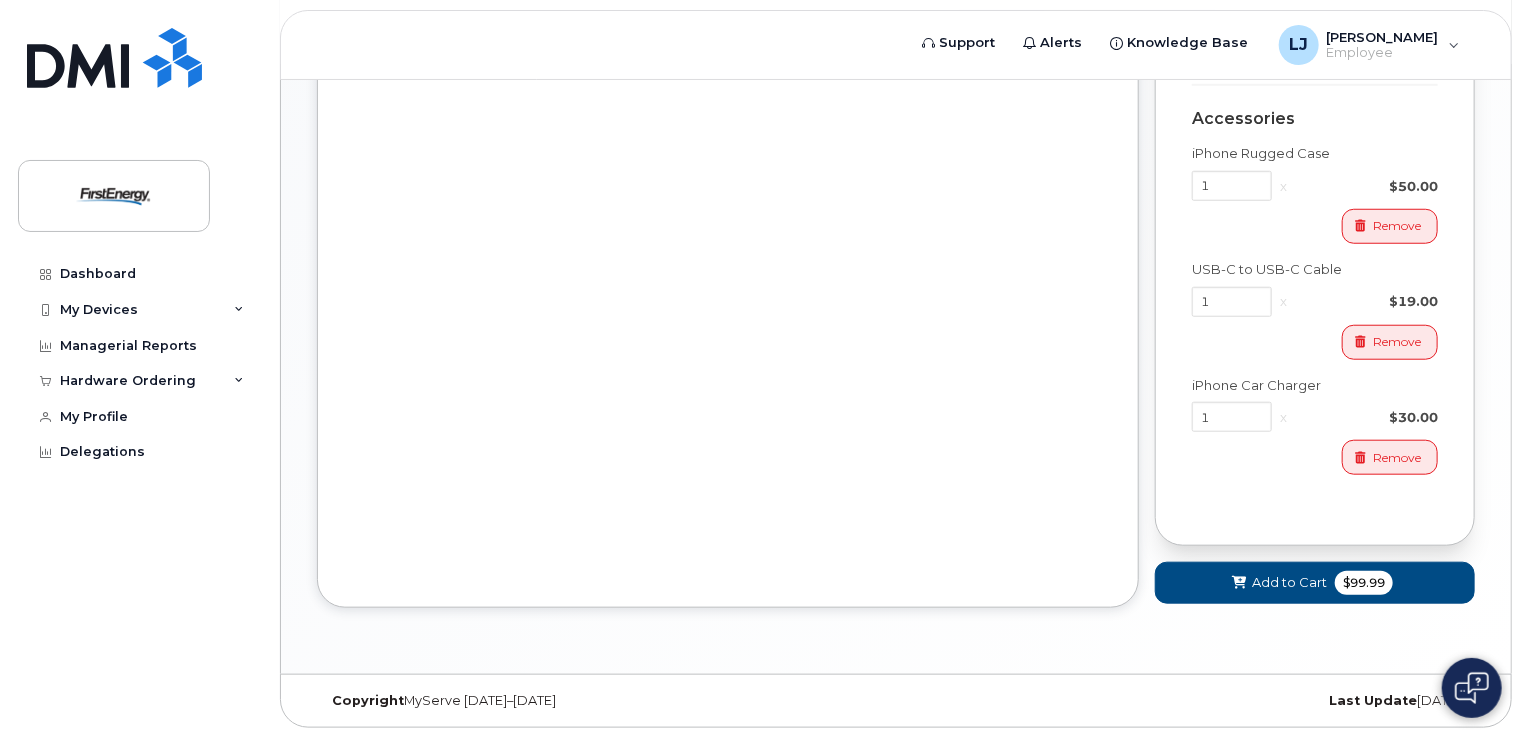 scroll, scrollTop: 742, scrollLeft: 0, axis: vertical 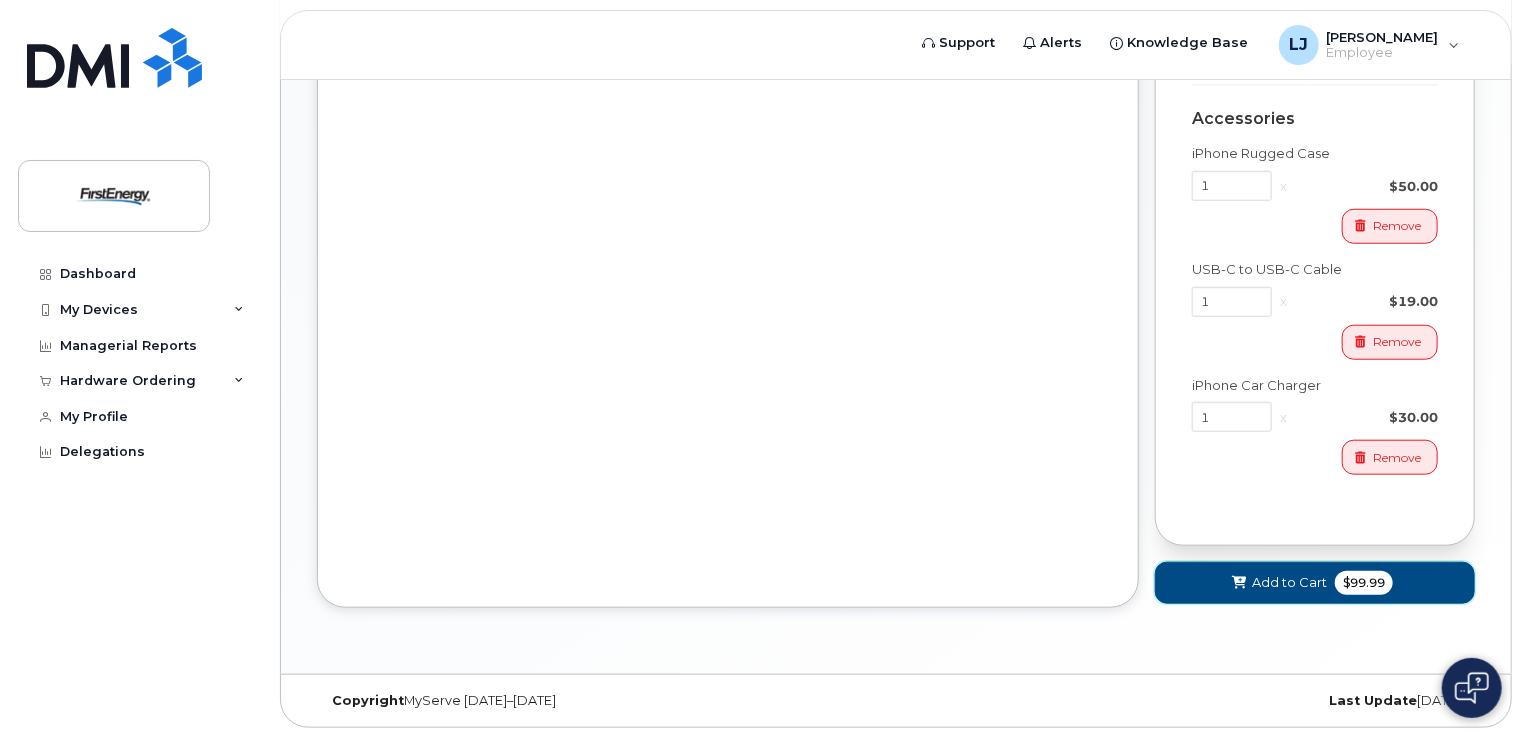 click on "Add to Cart" 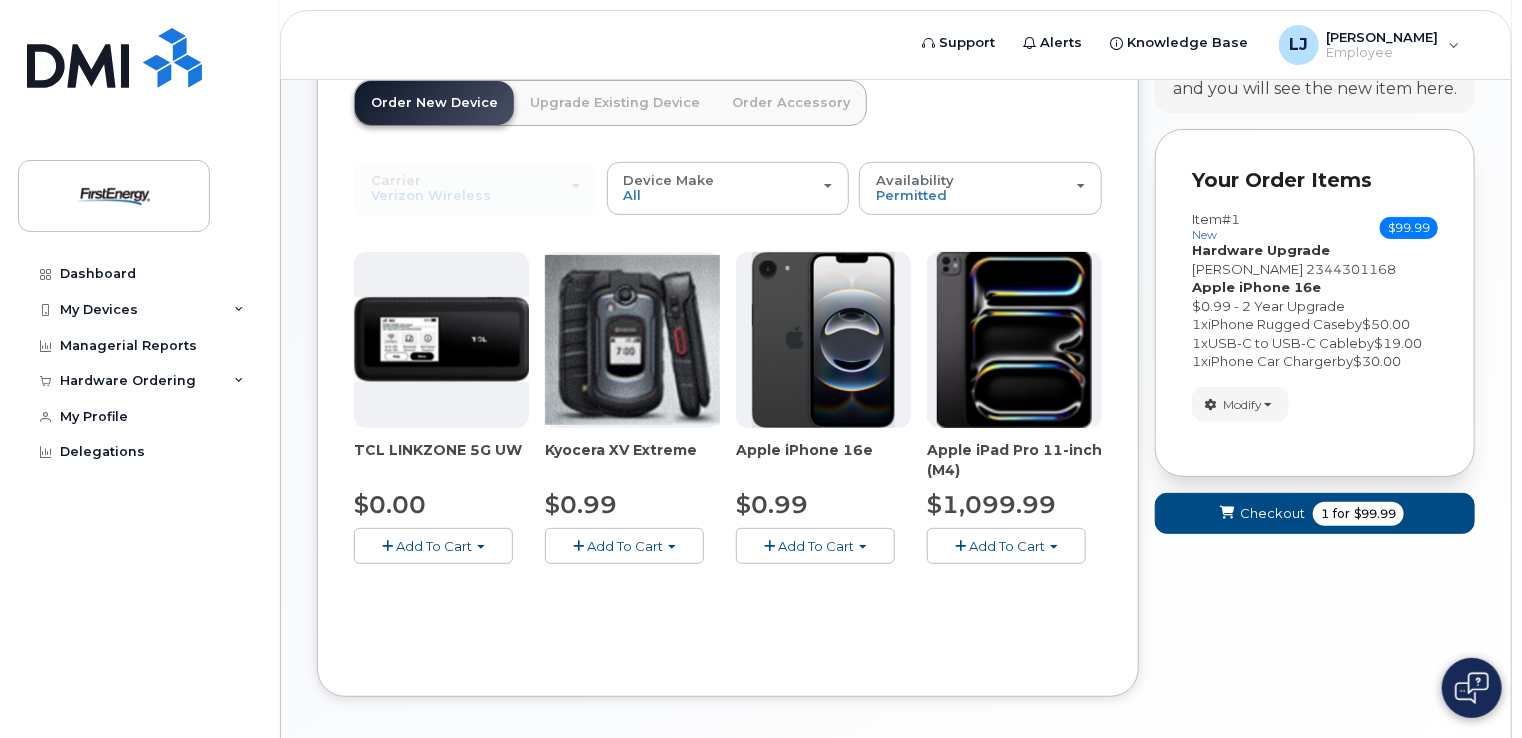 scroll, scrollTop: 226, scrollLeft: 0, axis: vertical 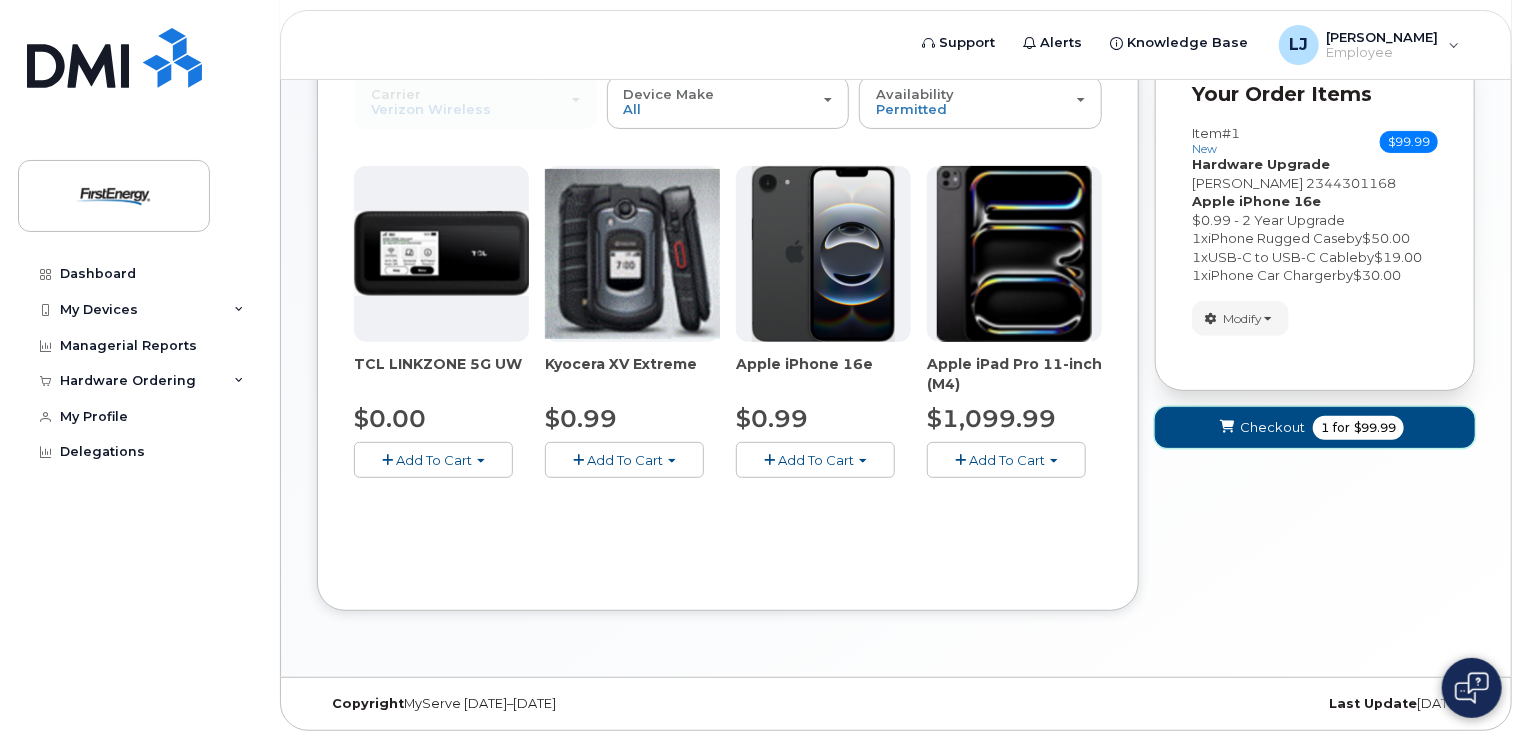 click on "Checkout
1
for
$99.99" 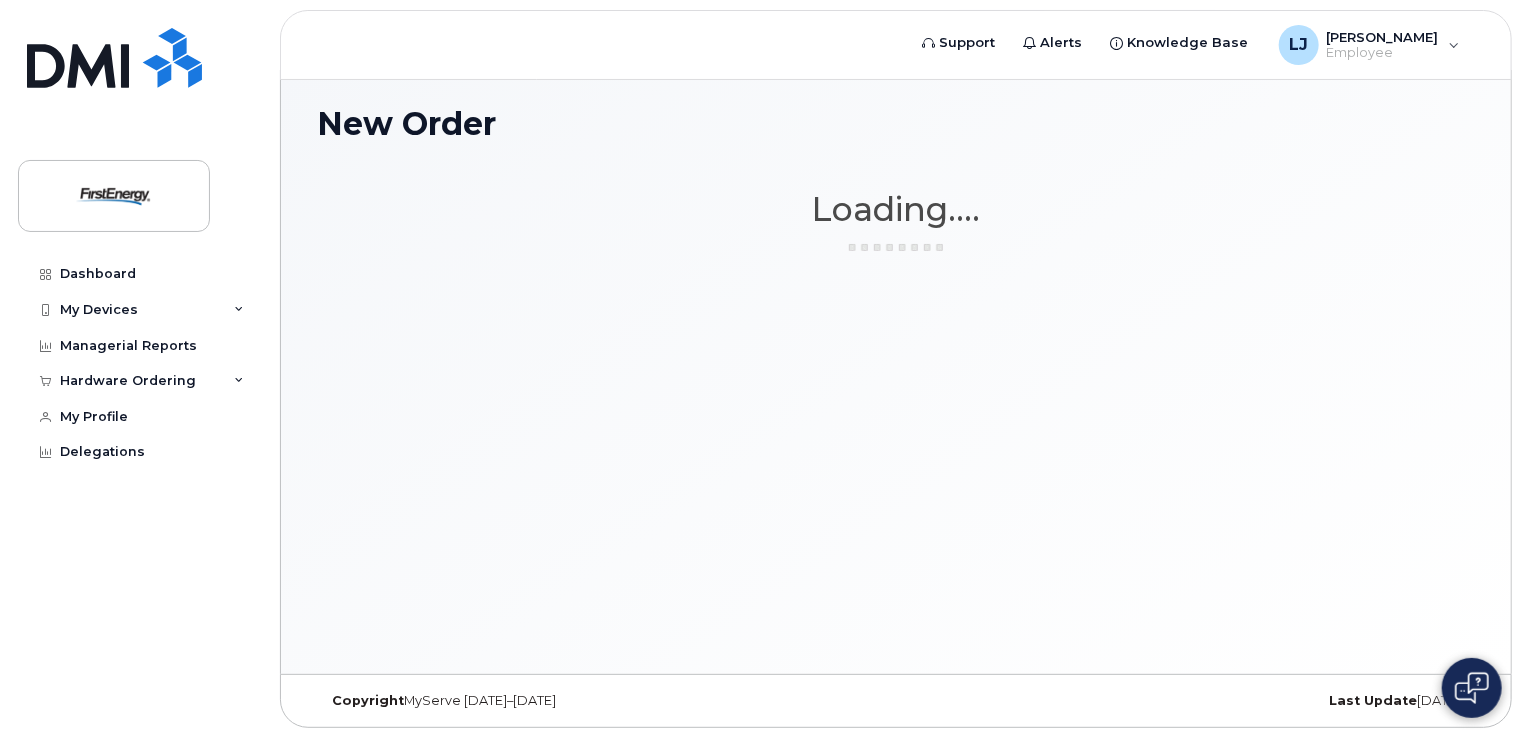 scroll, scrollTop: 9, scrollLeft: 0, axis: vertical 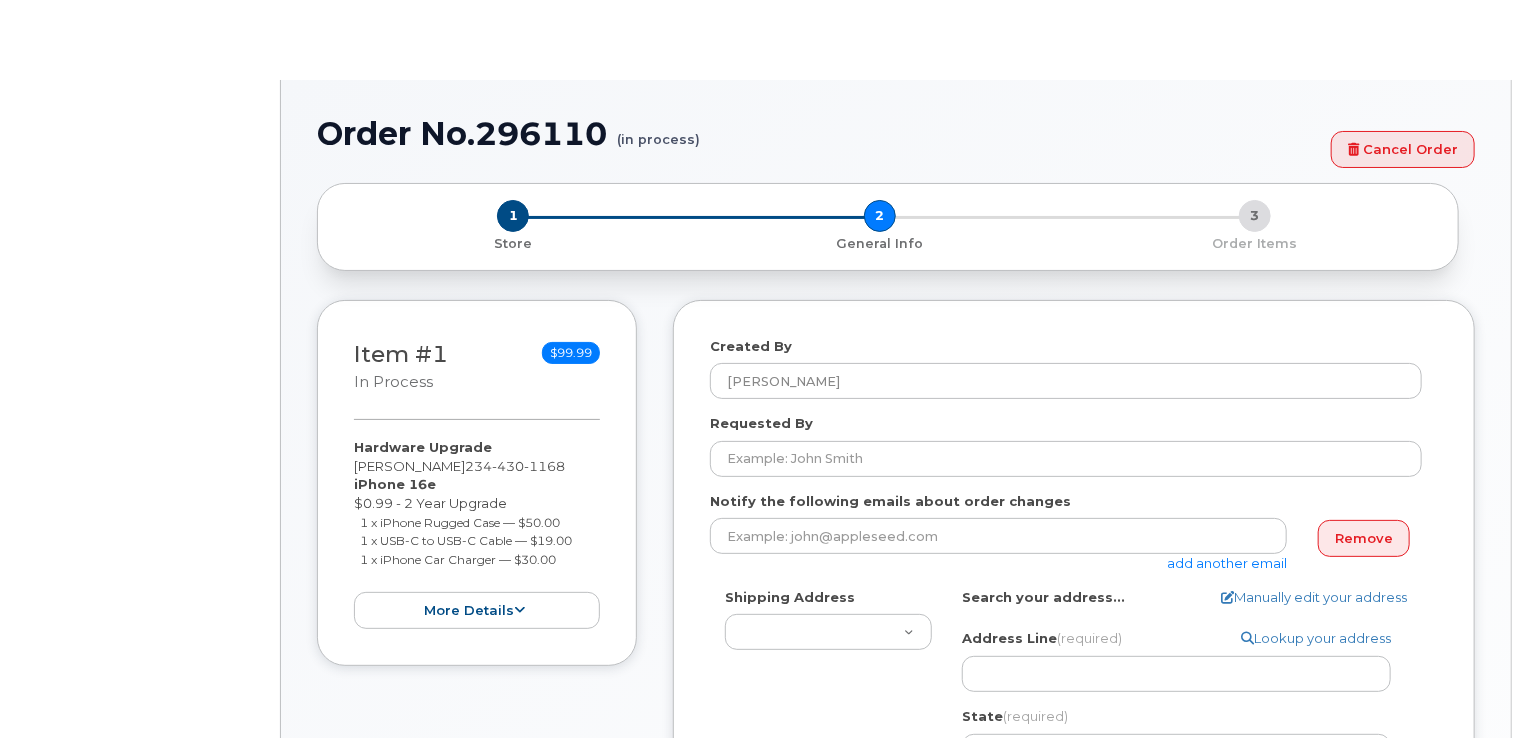 select 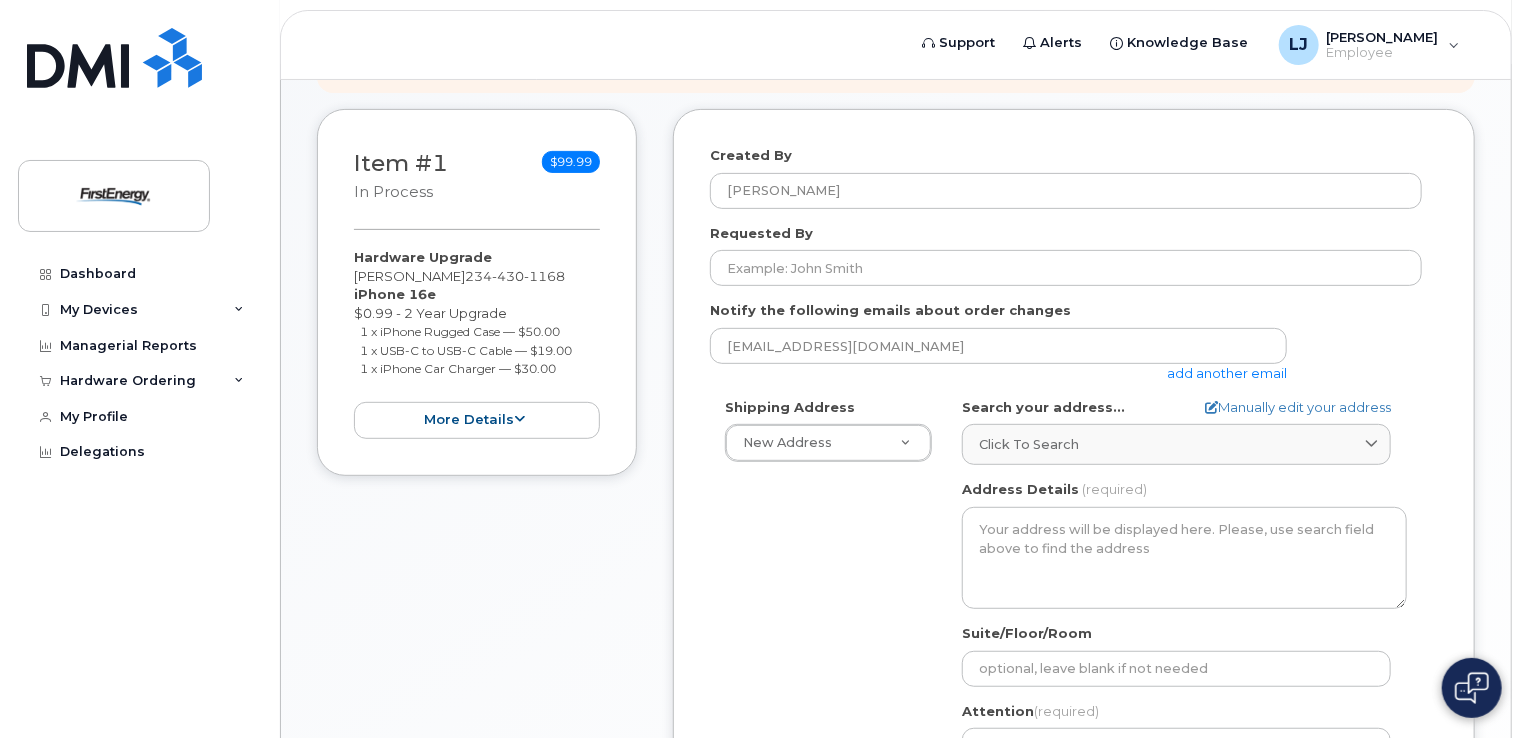 scroll, scrollTop: 278, scrollLeft: 0, axis: vertical 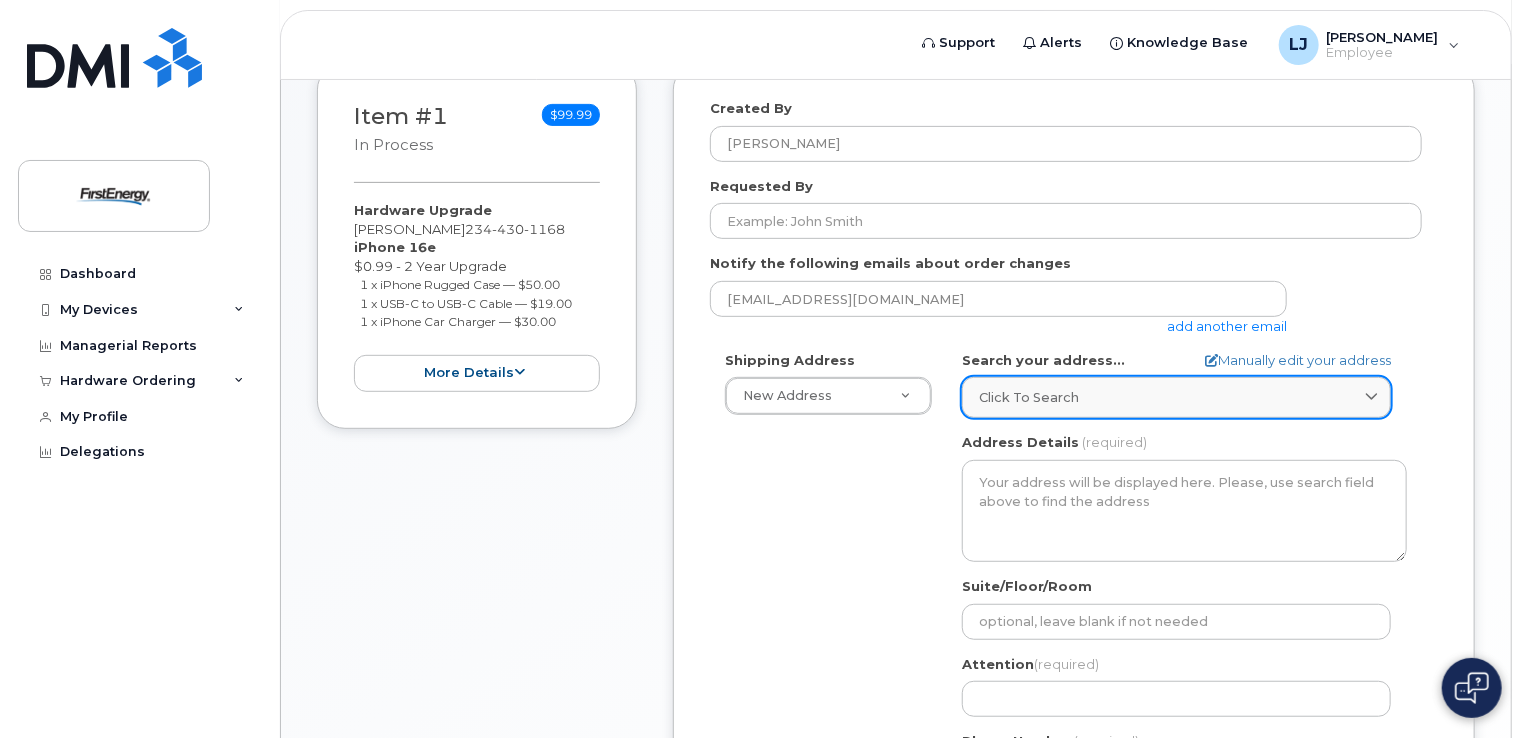 click on "Click to search" 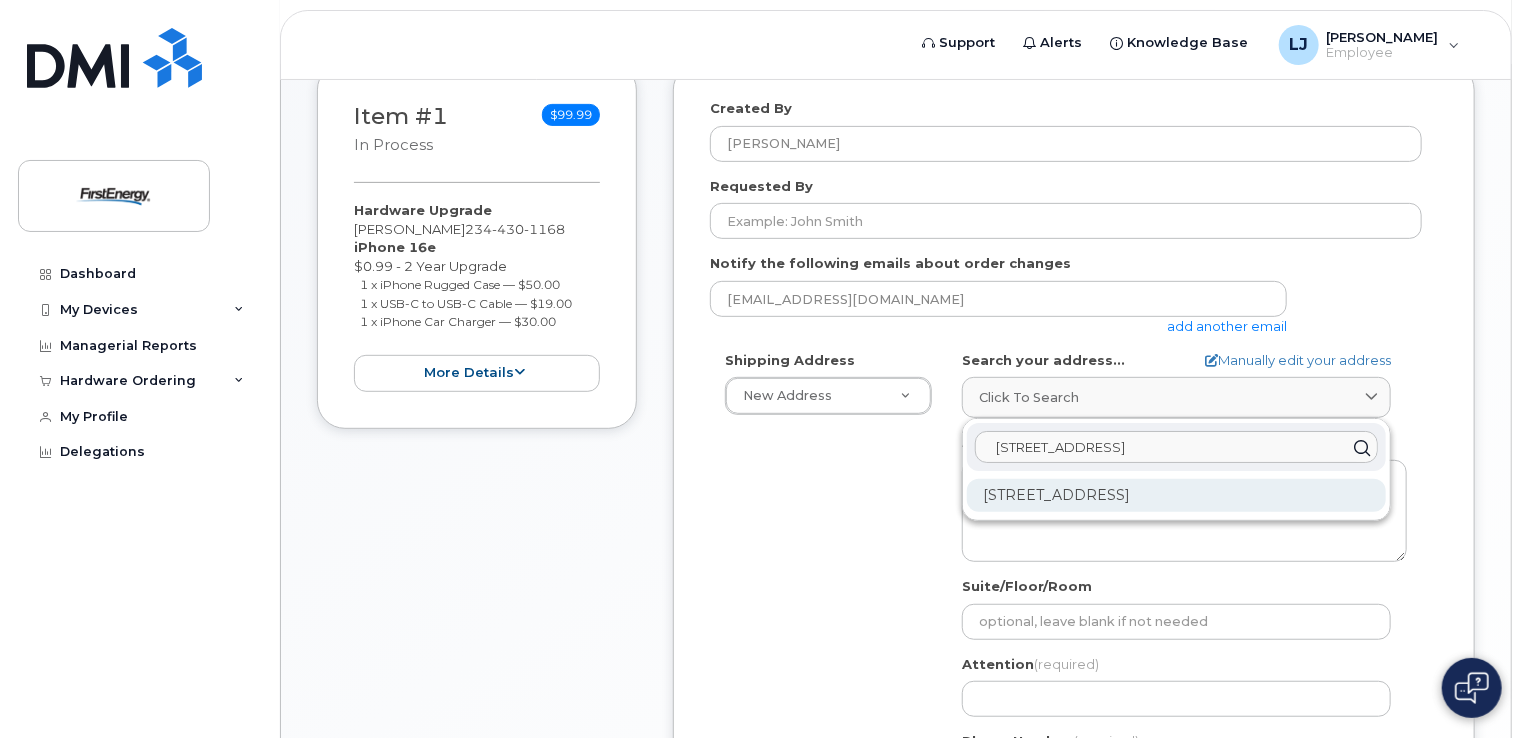 type on "323 State St St Marys" 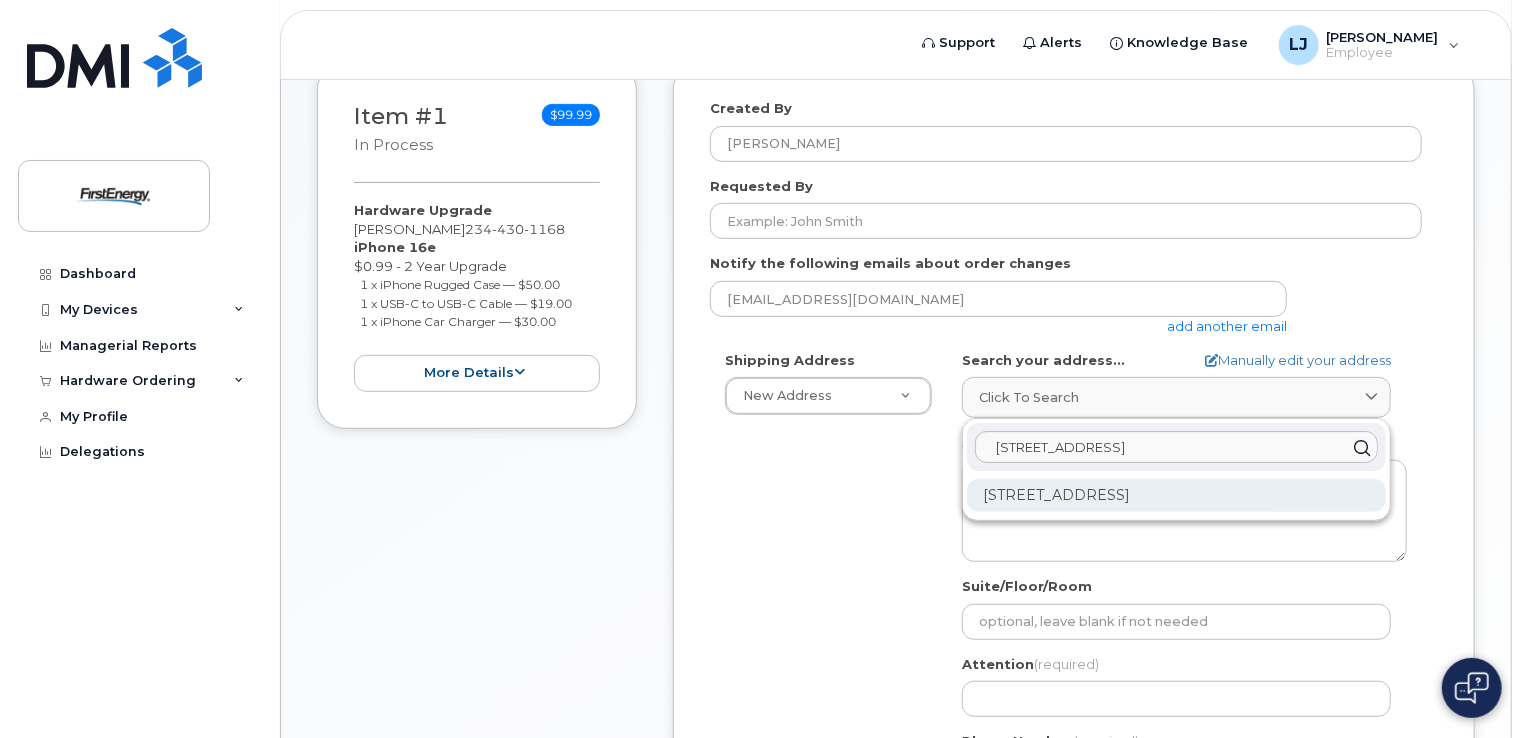 click on "323 State St Saint Marys PA 15857-2649" 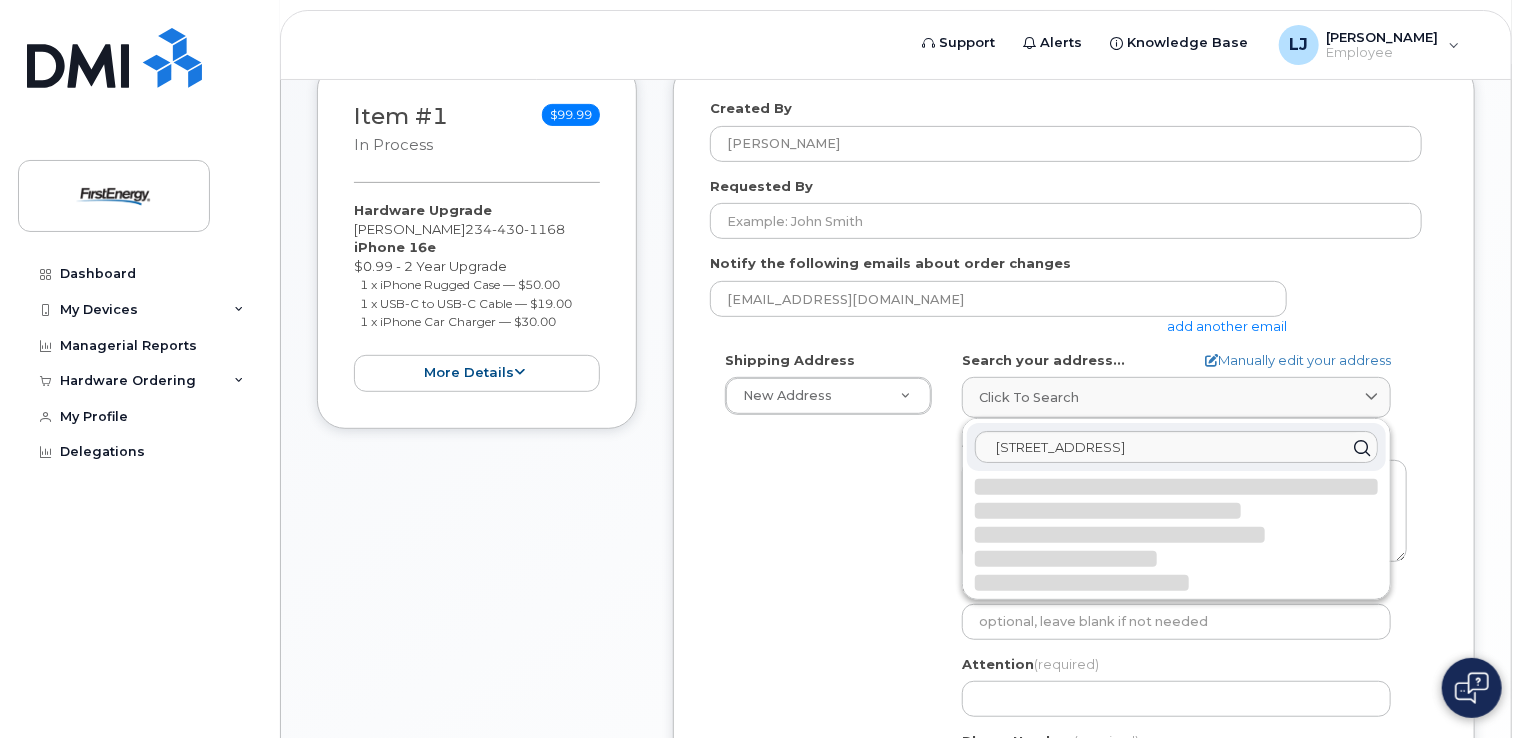 select 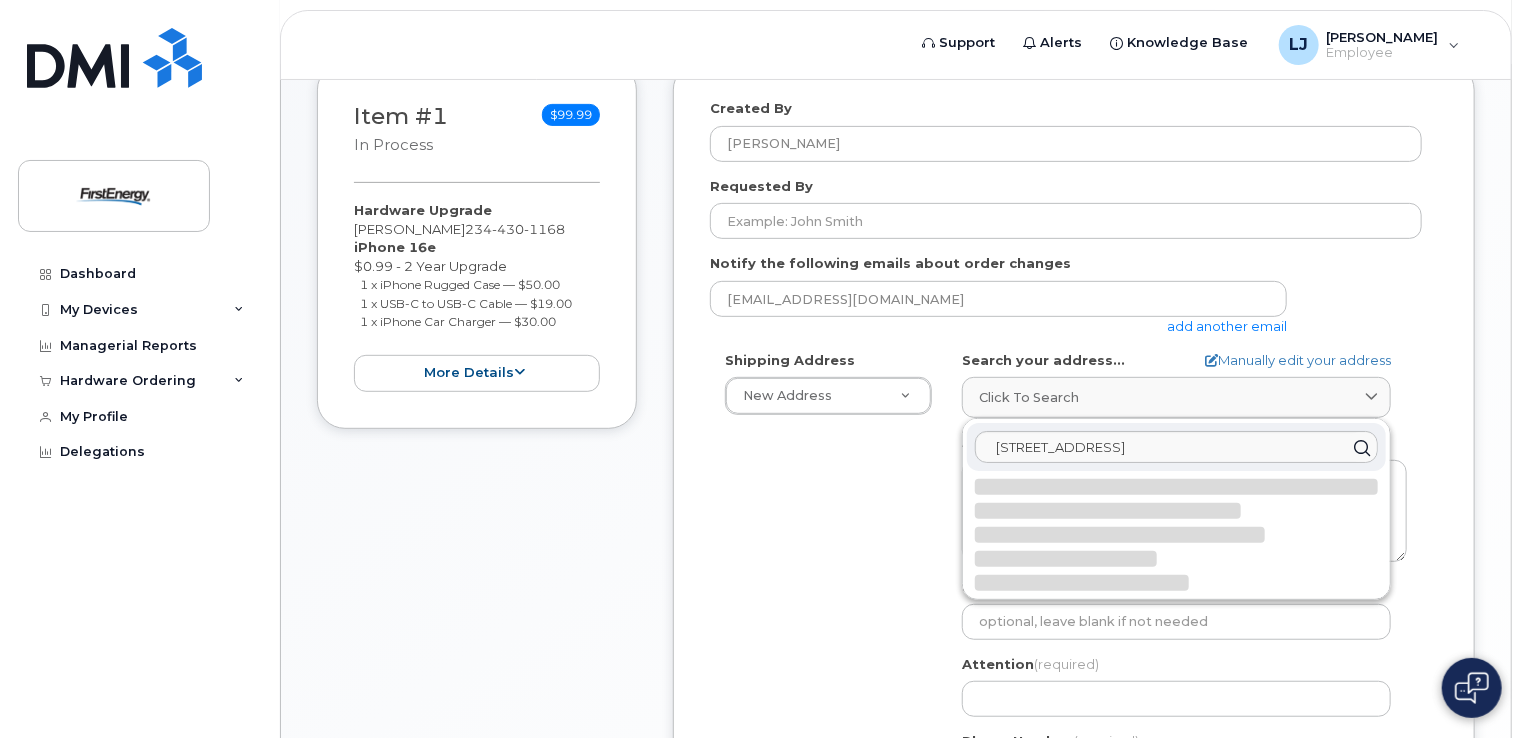type on "323 State St
SAINT MARYS PA 15857-2649
UNITED STATES" 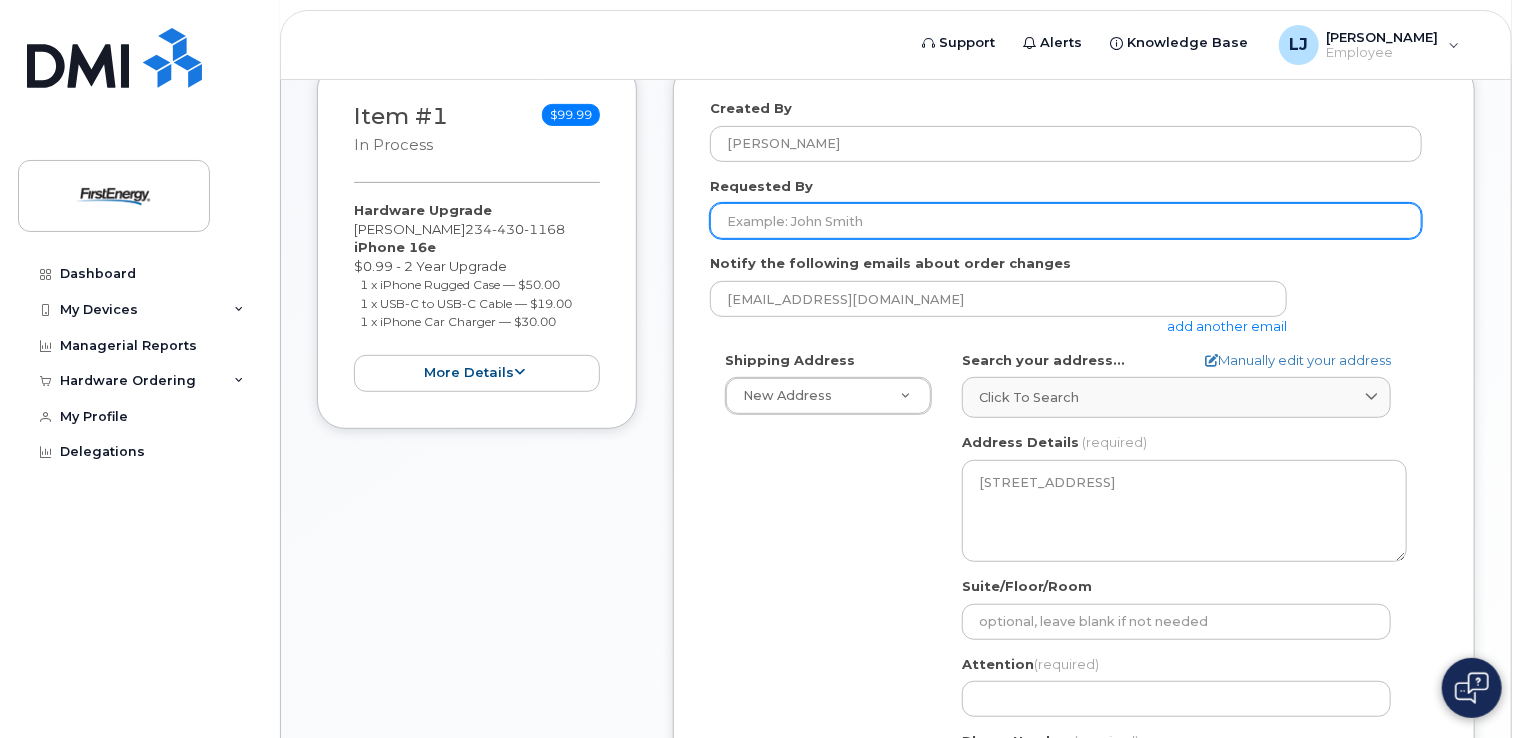 click on "Requested By" 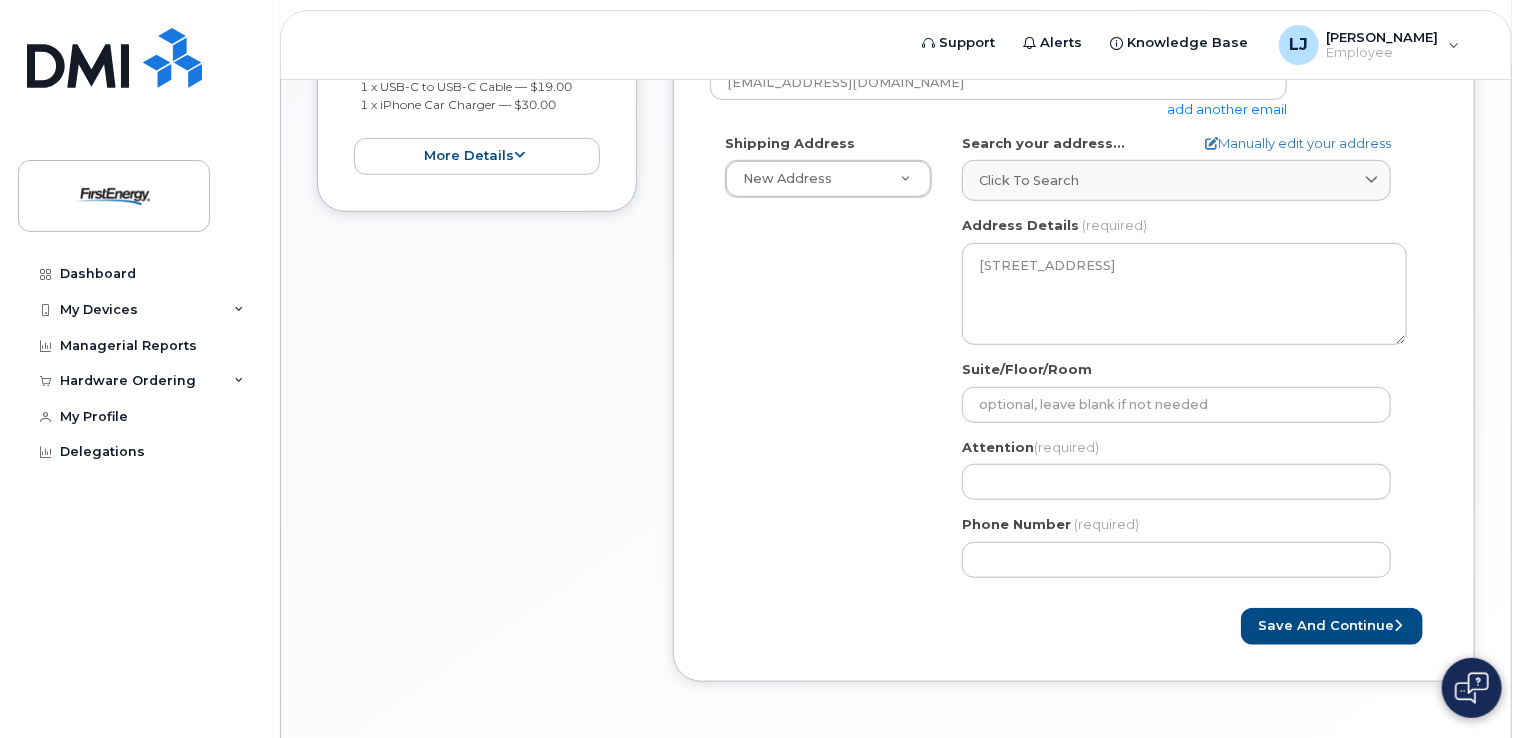 scroll, scrollTop: 540, scrollLeft: 0, axis: vertical 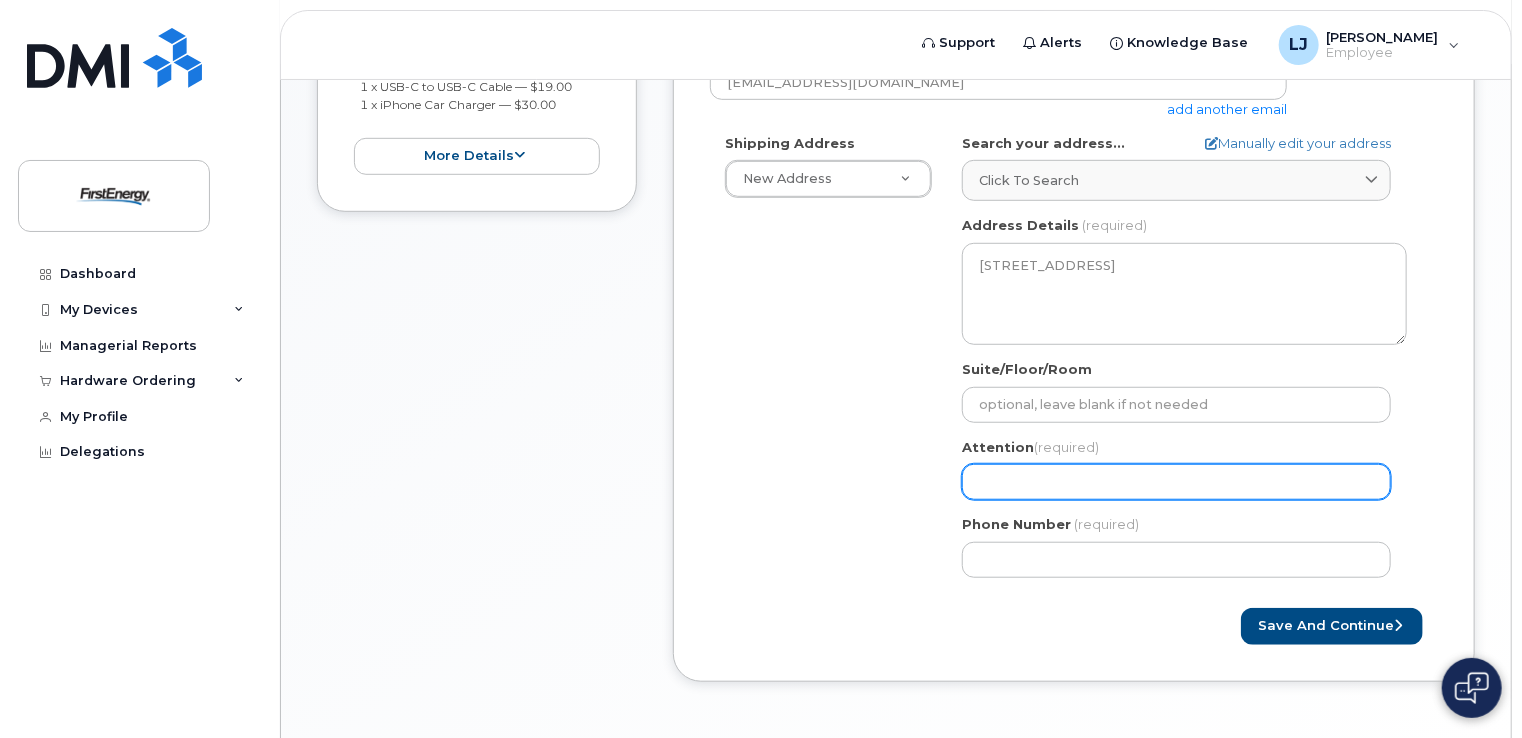 type on "[PERSON_NAME]" 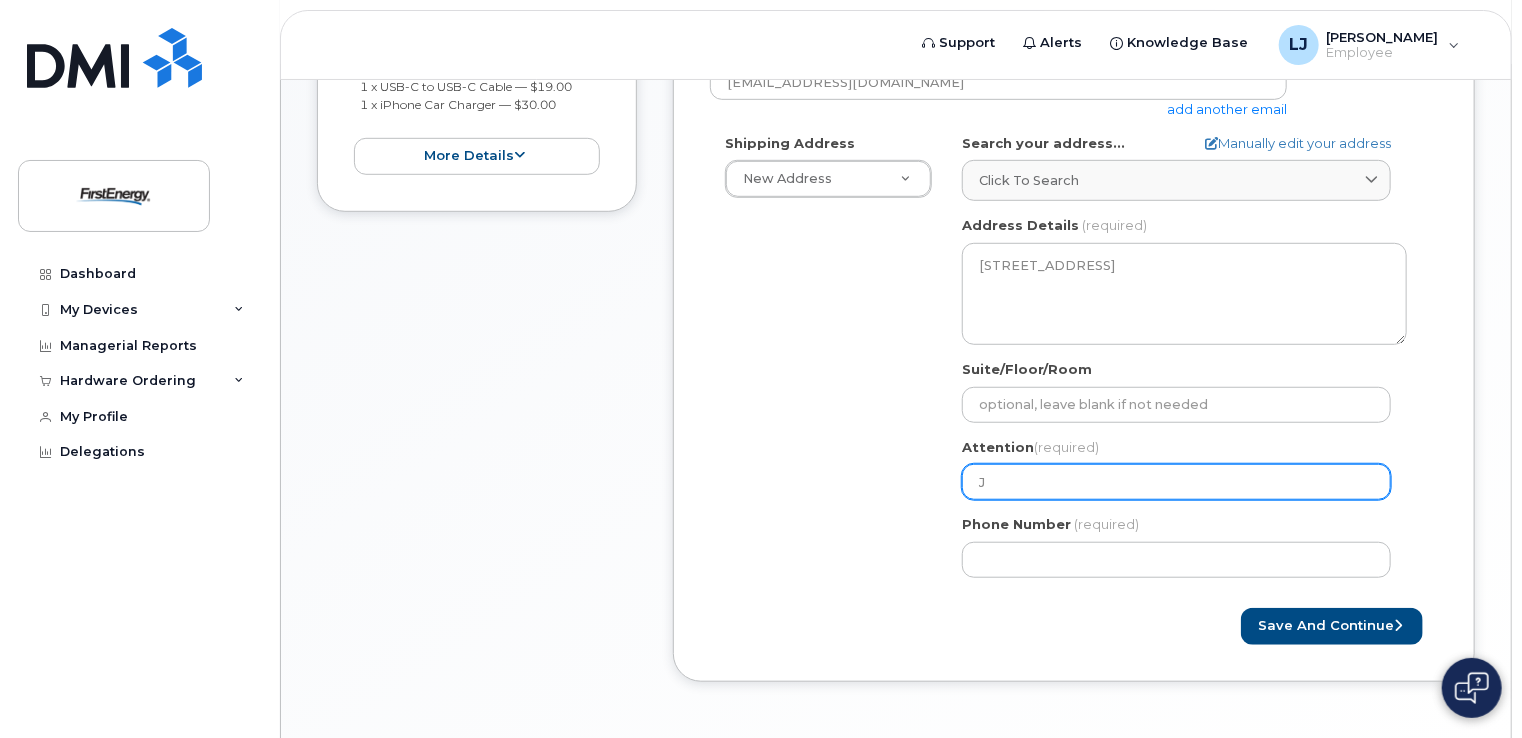 select 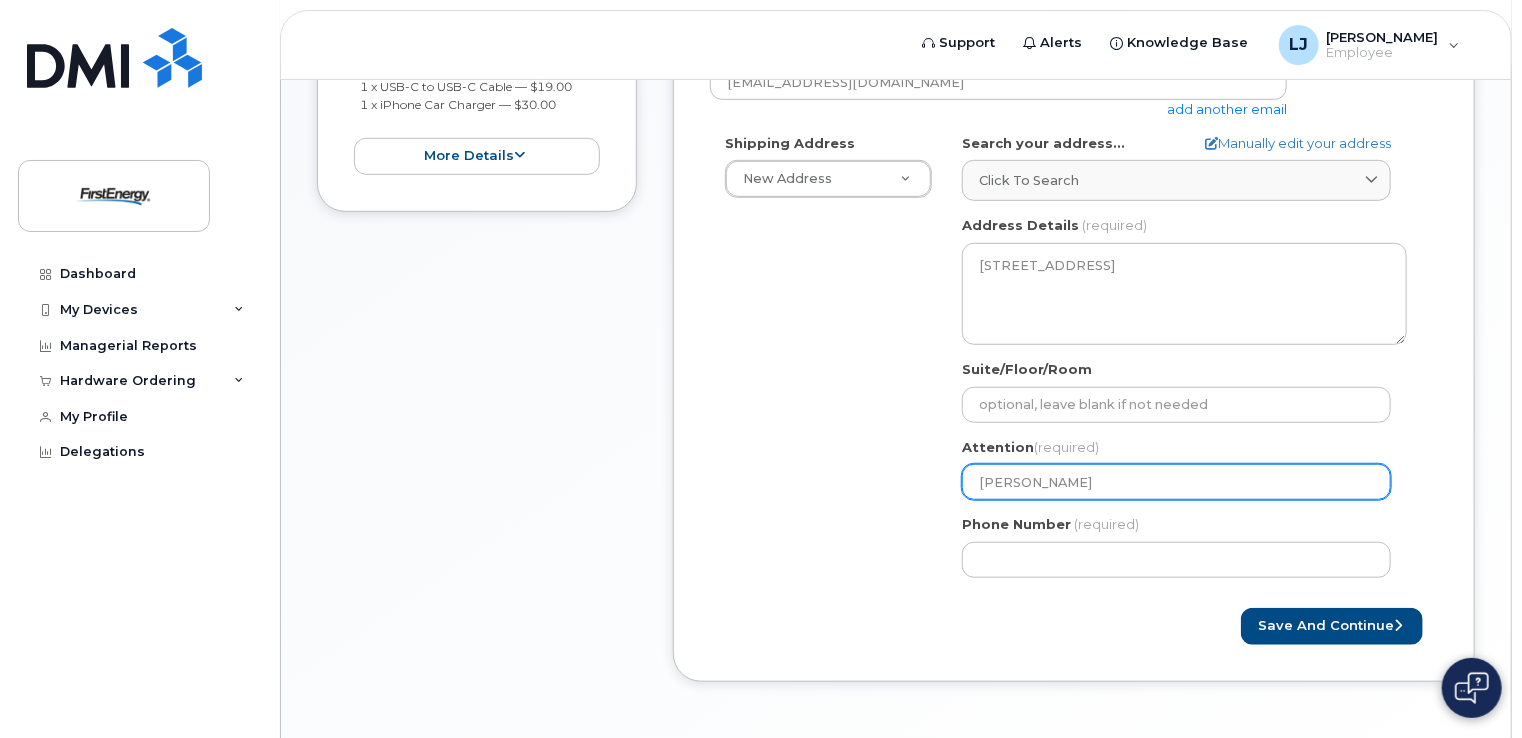 select 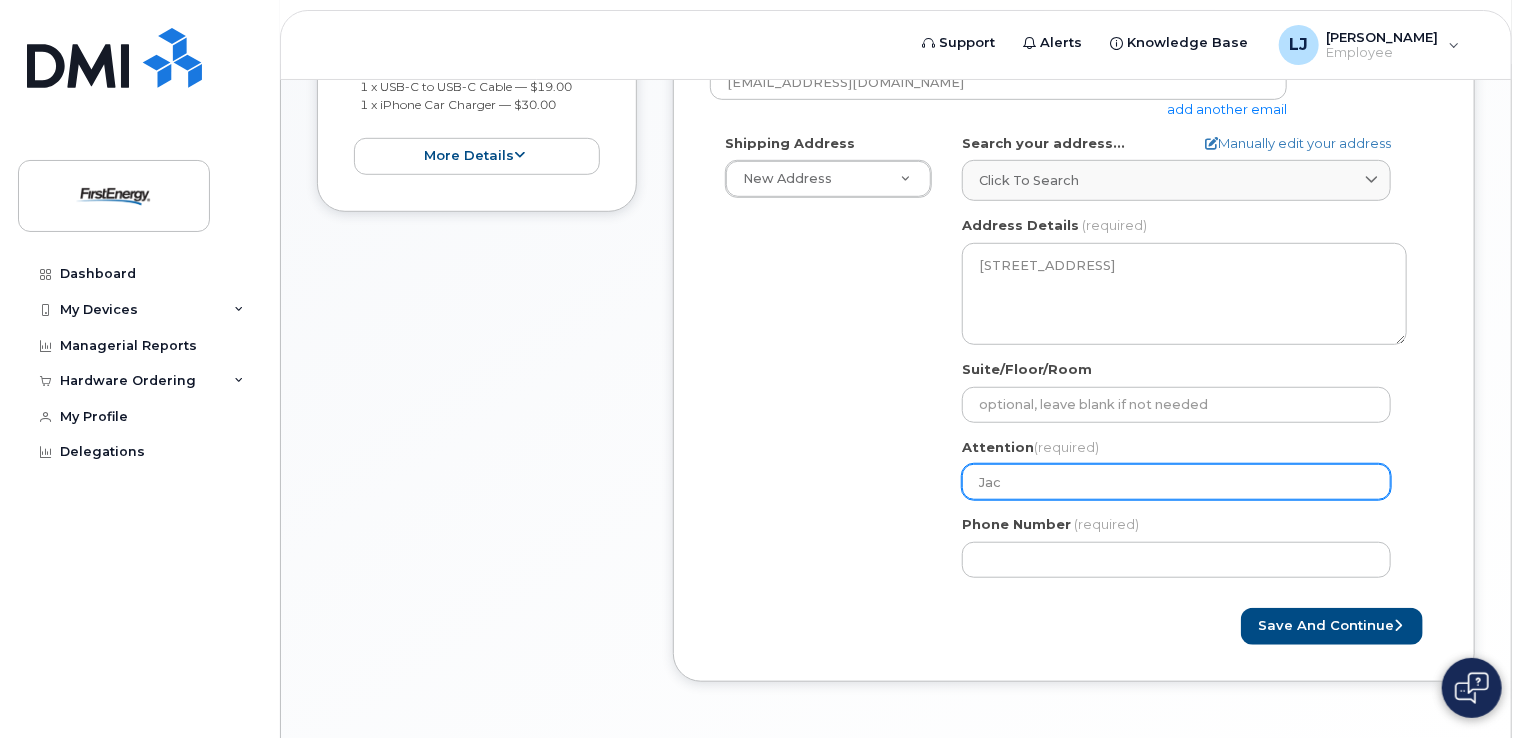 select 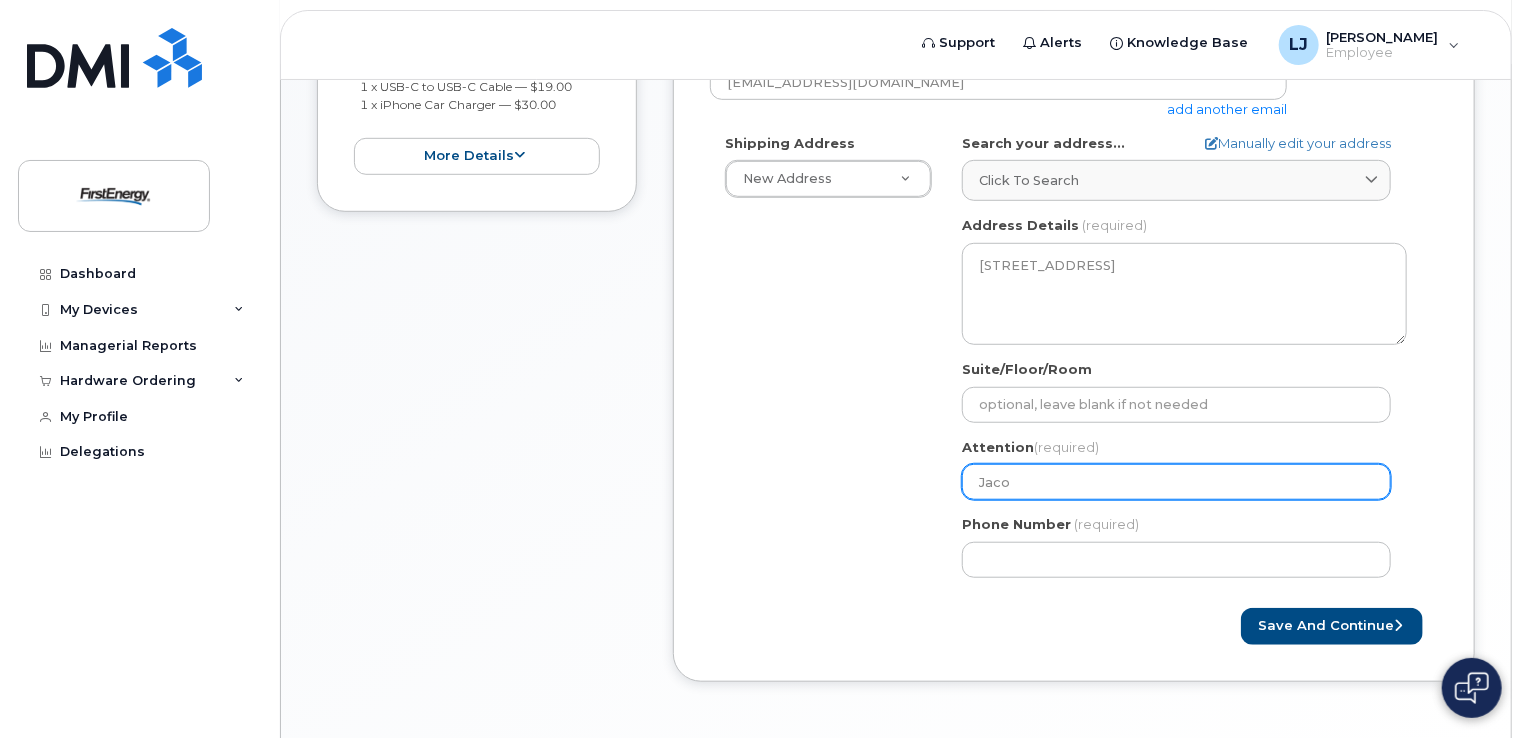select 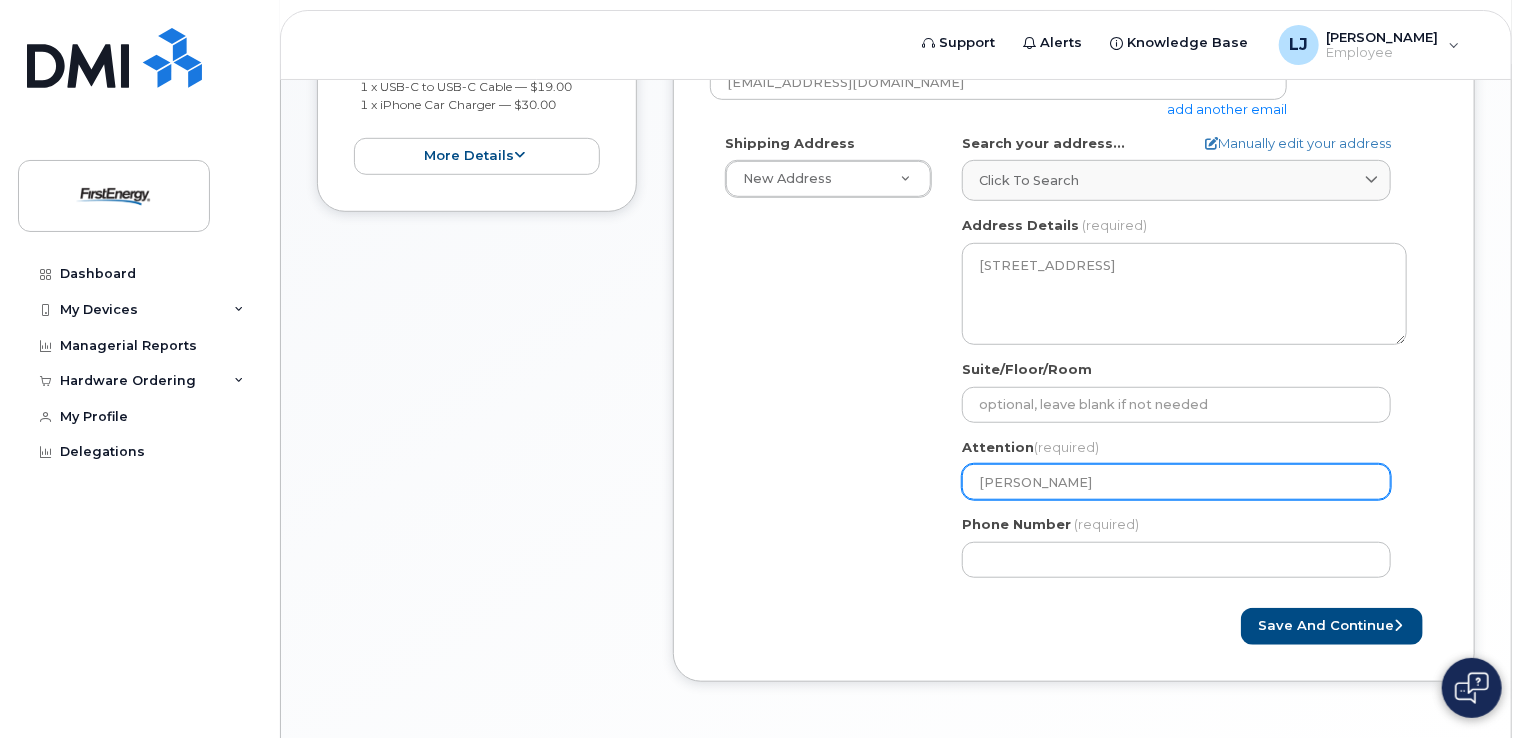 type on "Jacob" 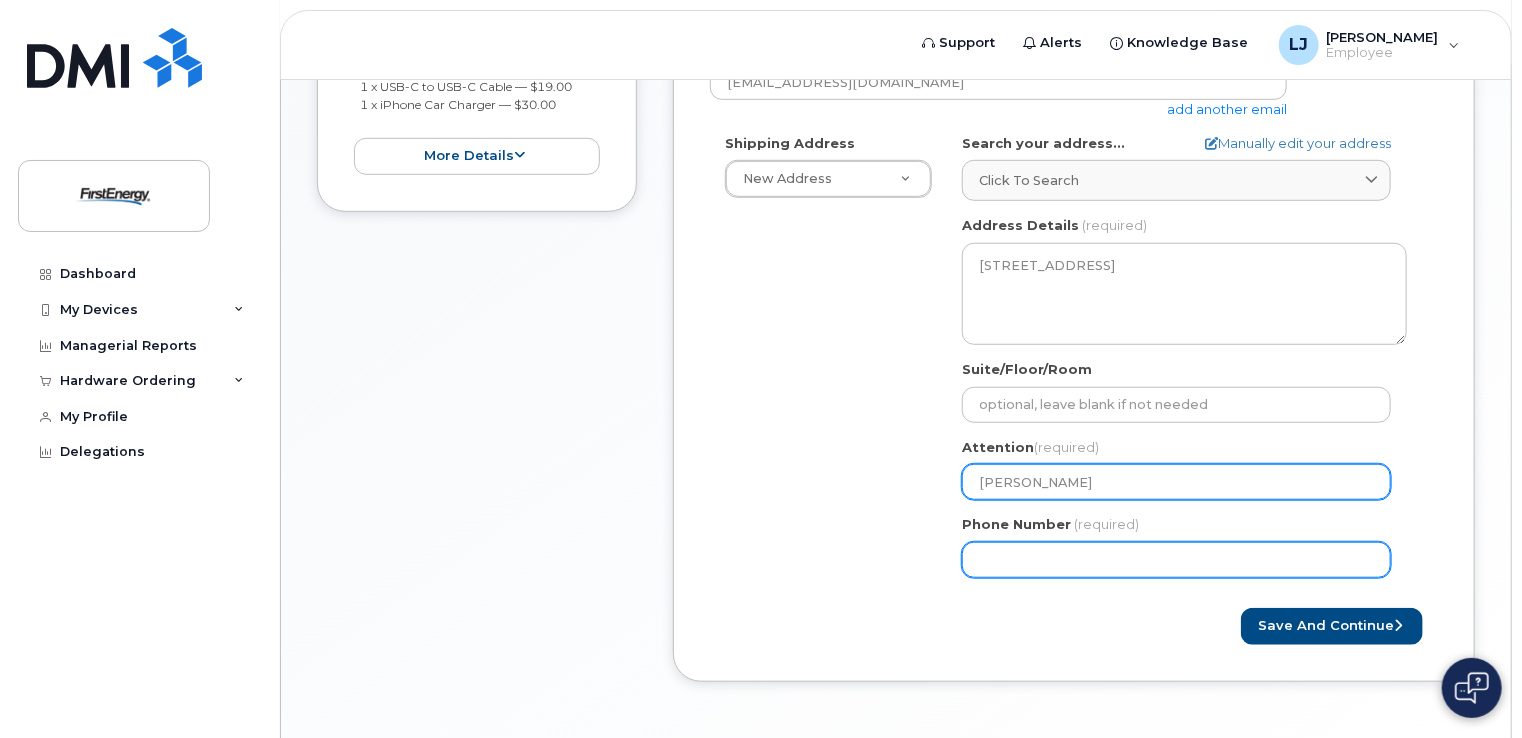type on "Jacob Leithner" 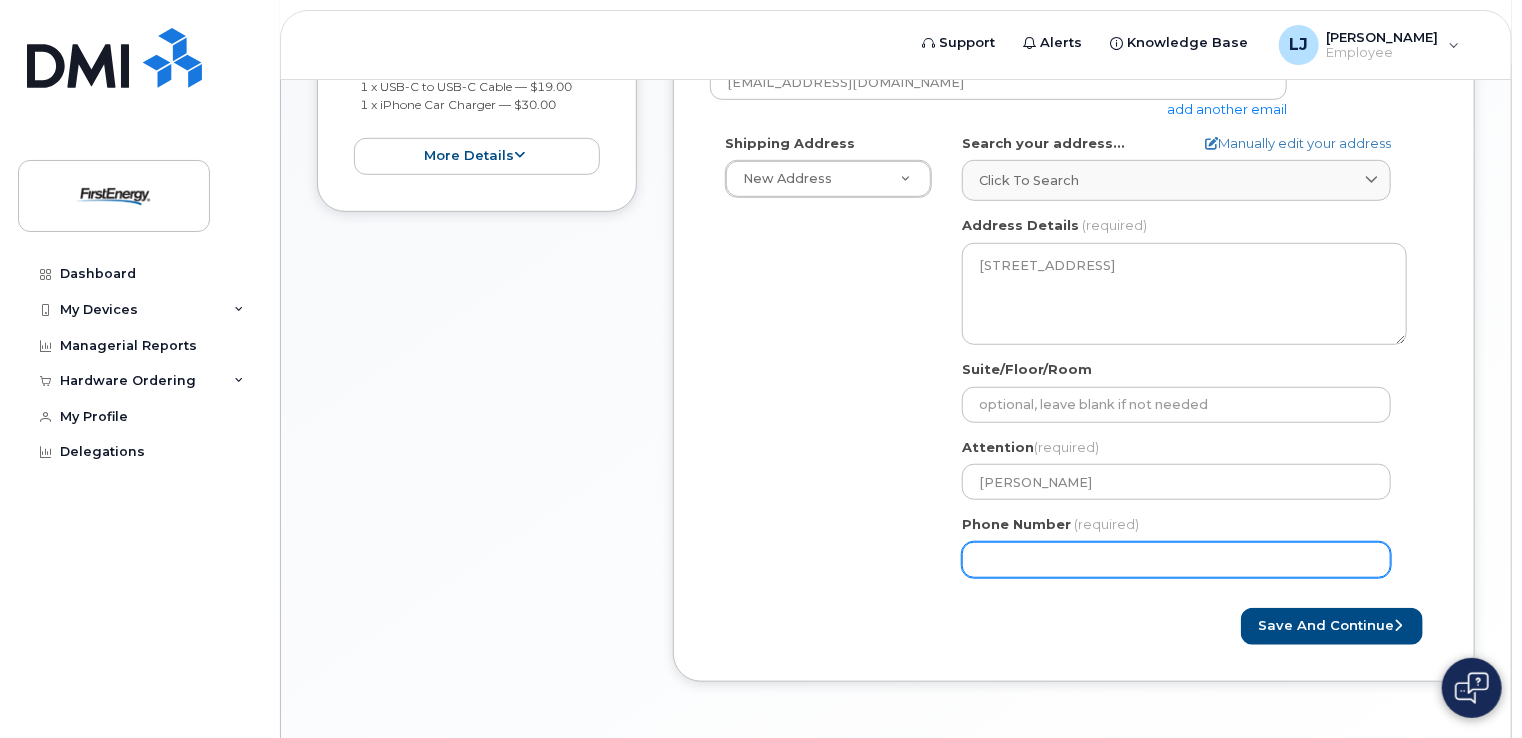 click on "Phone Number" 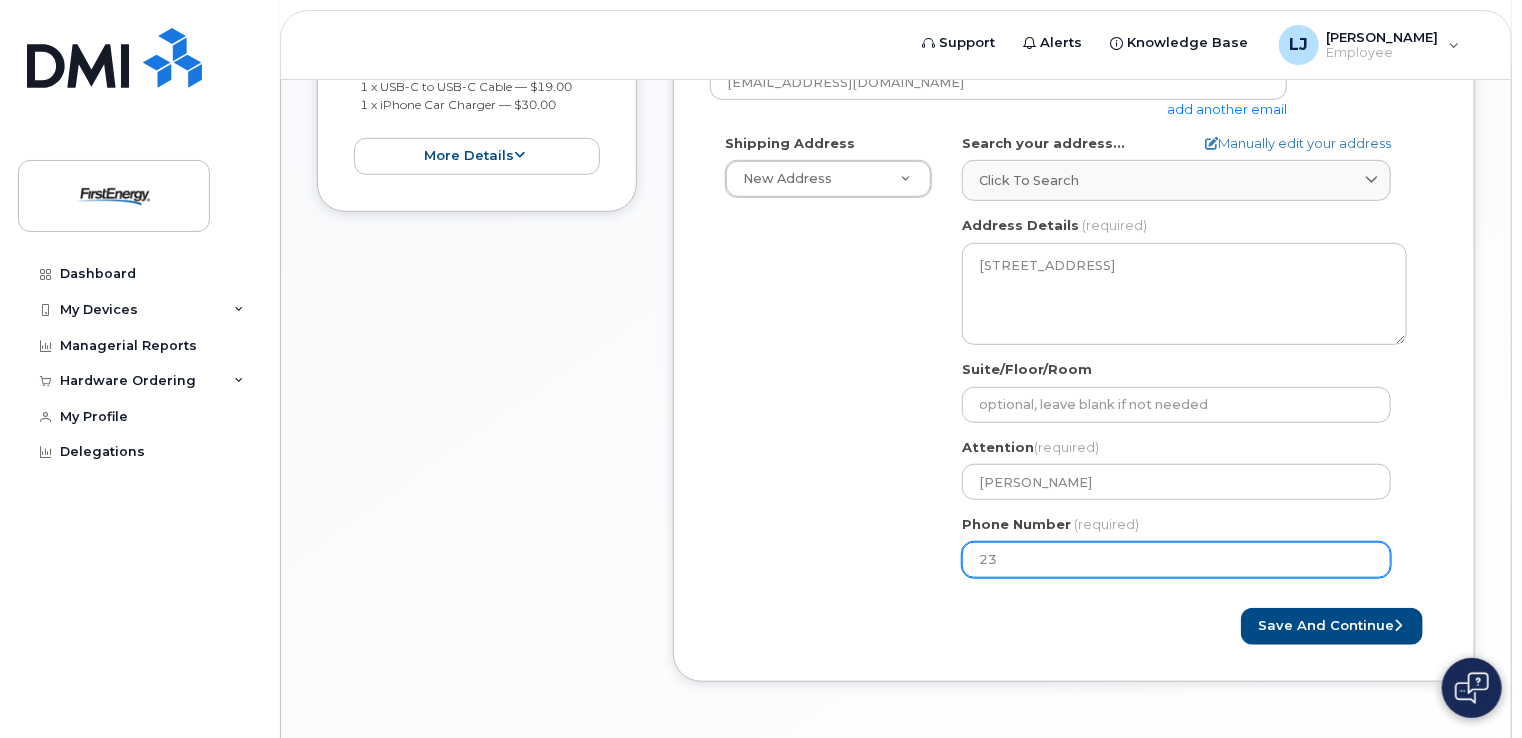 type on "234" 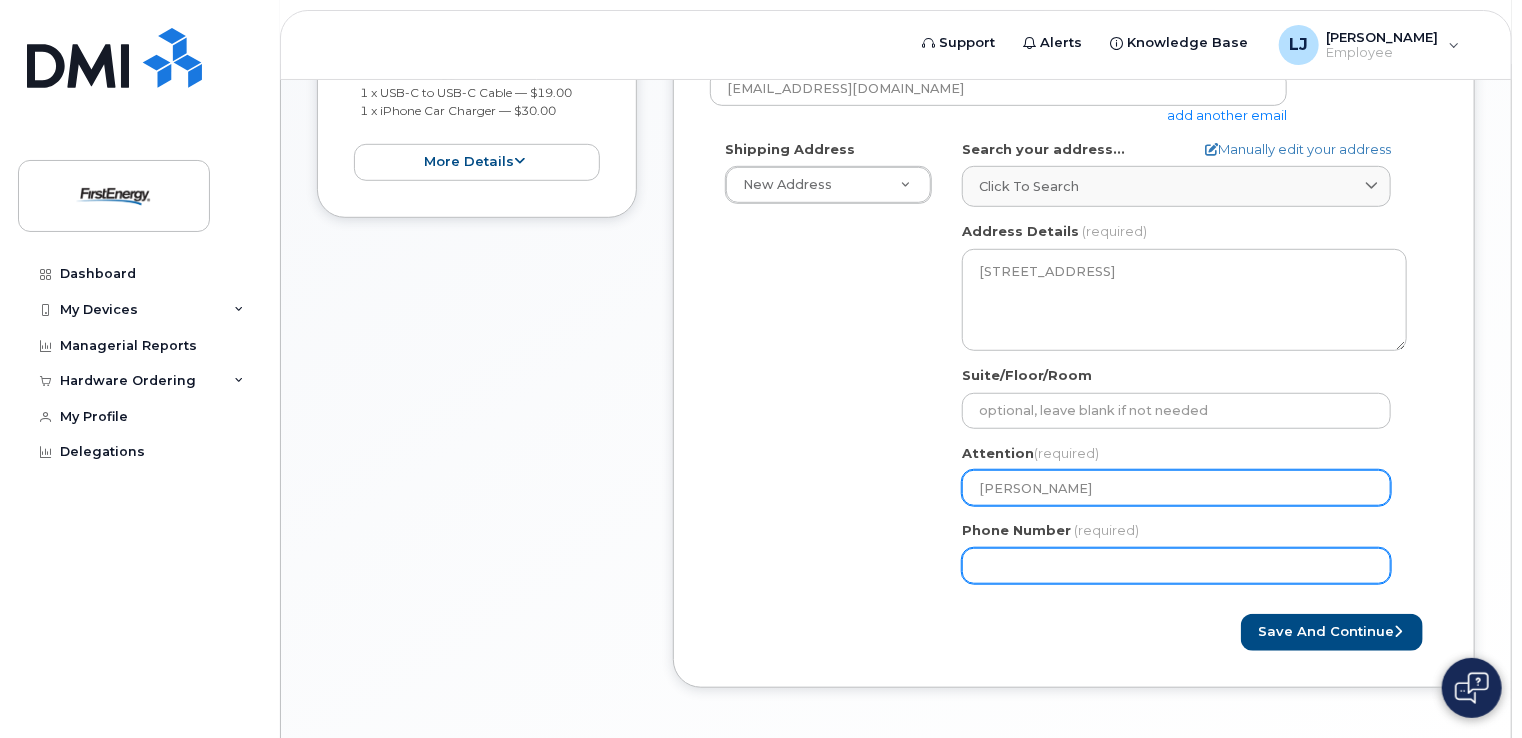scroll, scrollTop: 540, scrollLeft: 0, axis: vertical 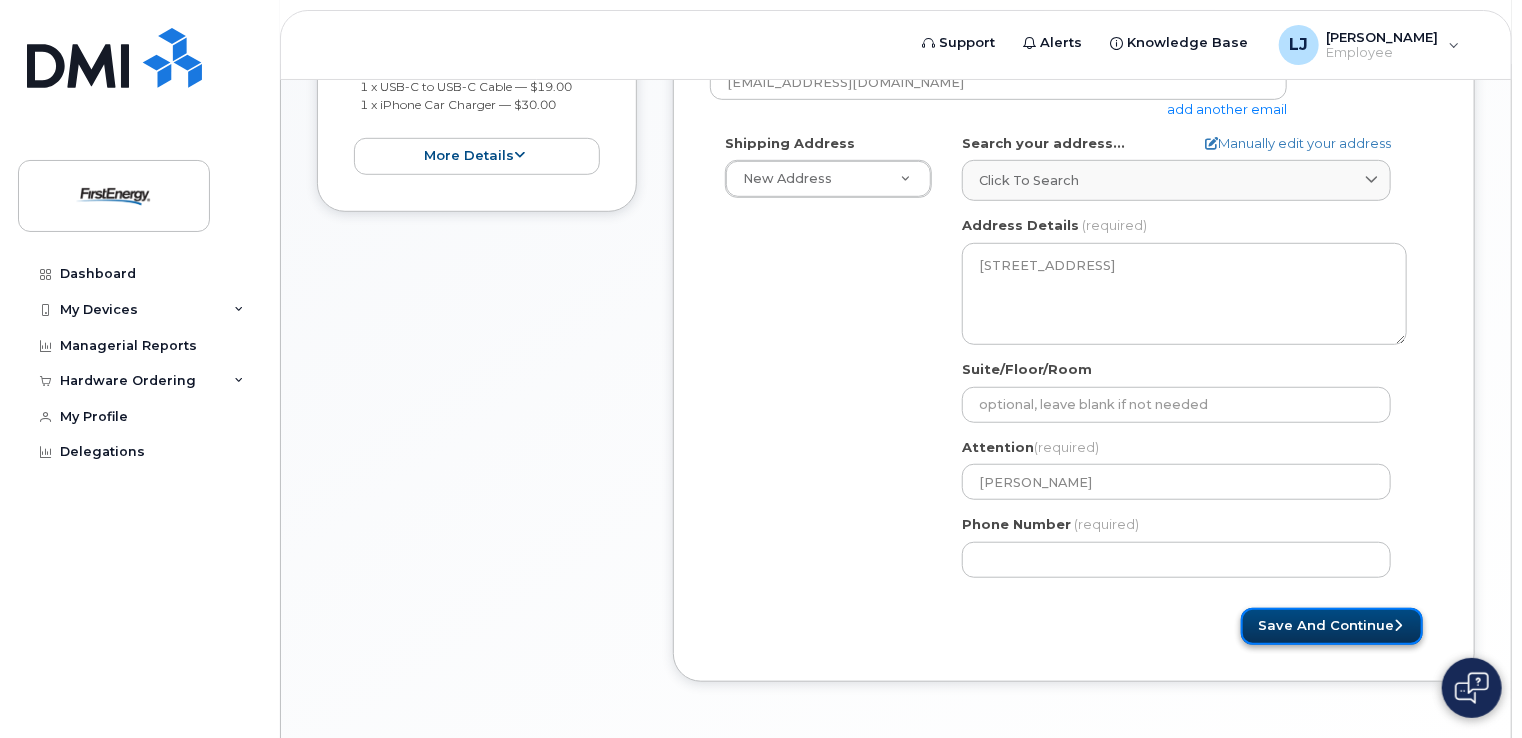 click on "Save and Continue" 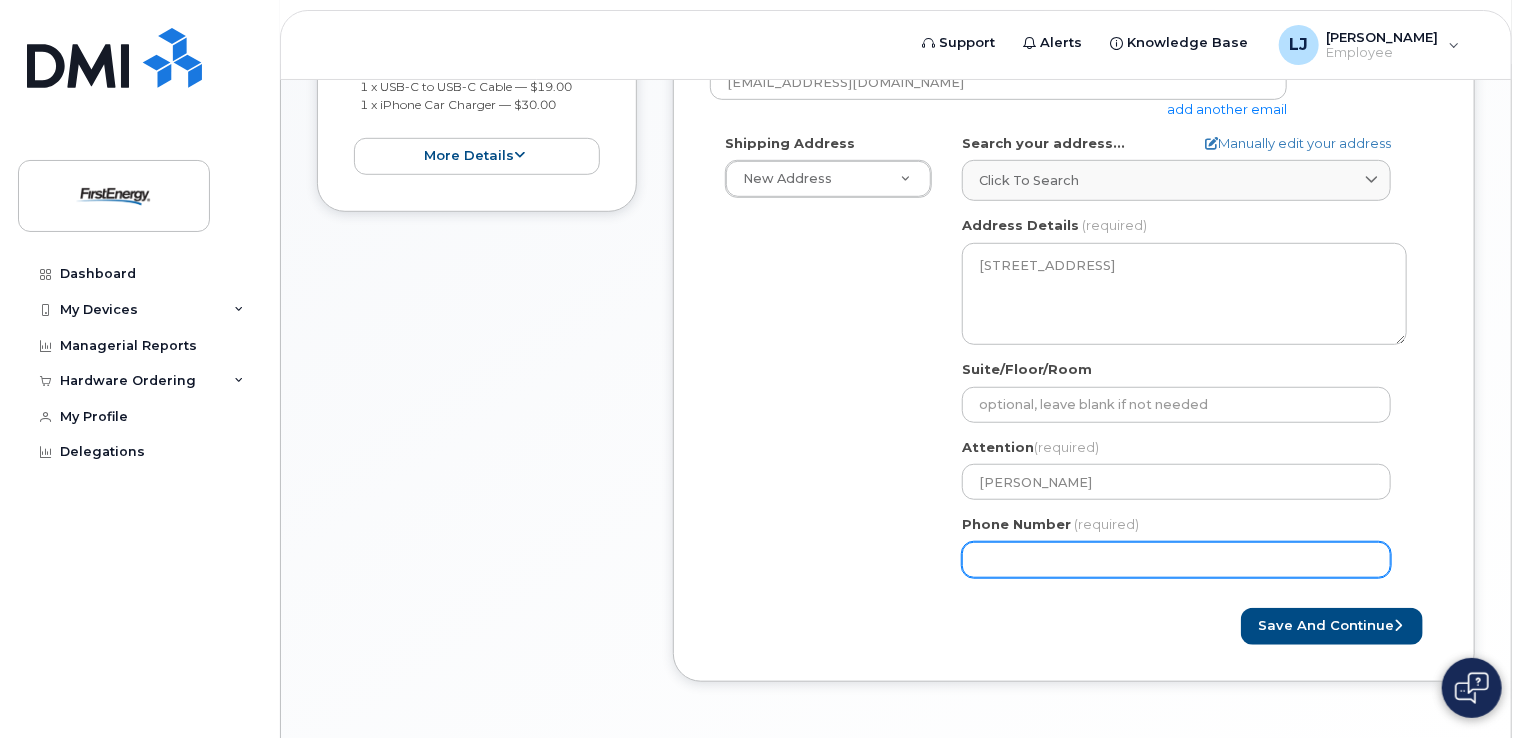 click on "Phone Number" 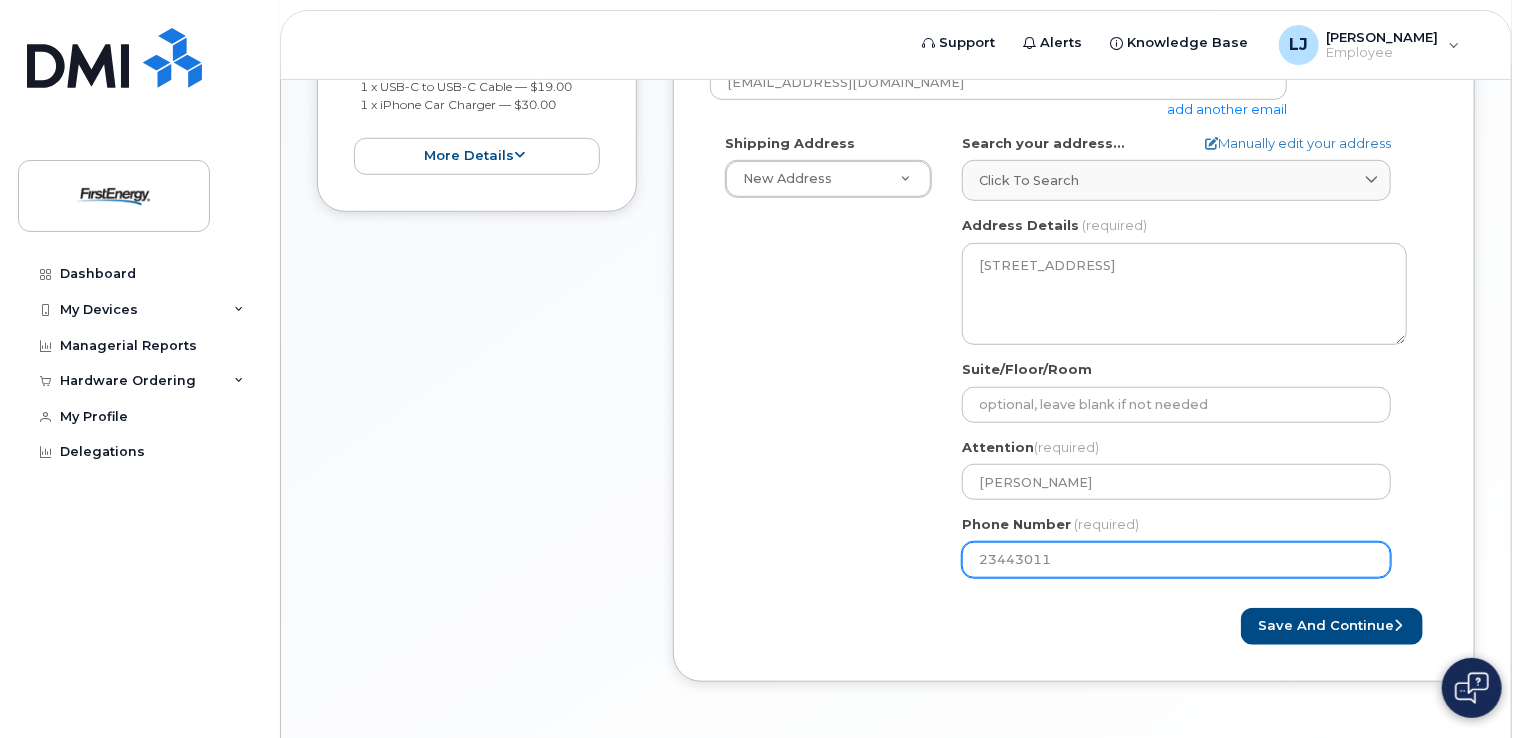 type on "234430116" 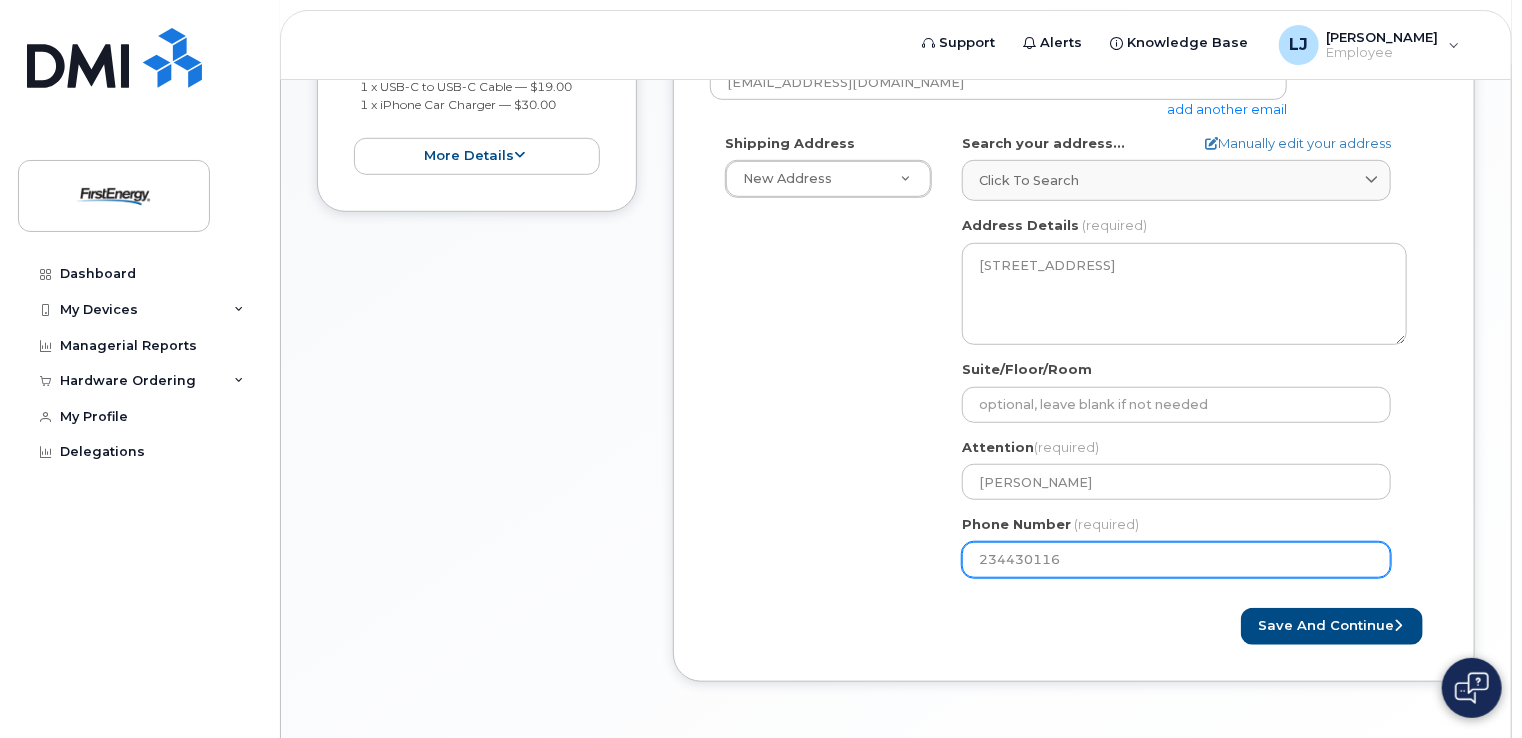 select 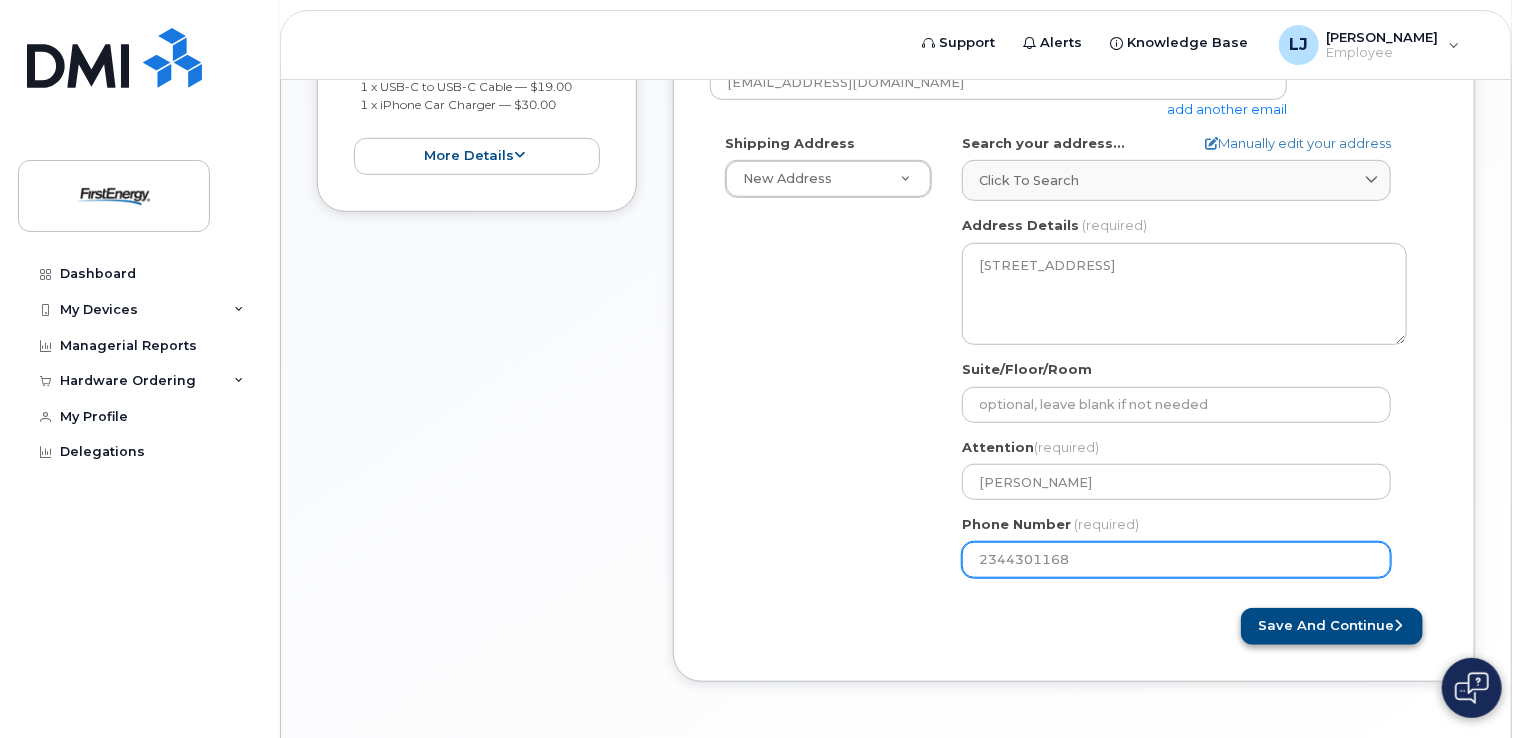 type on "2344301168" 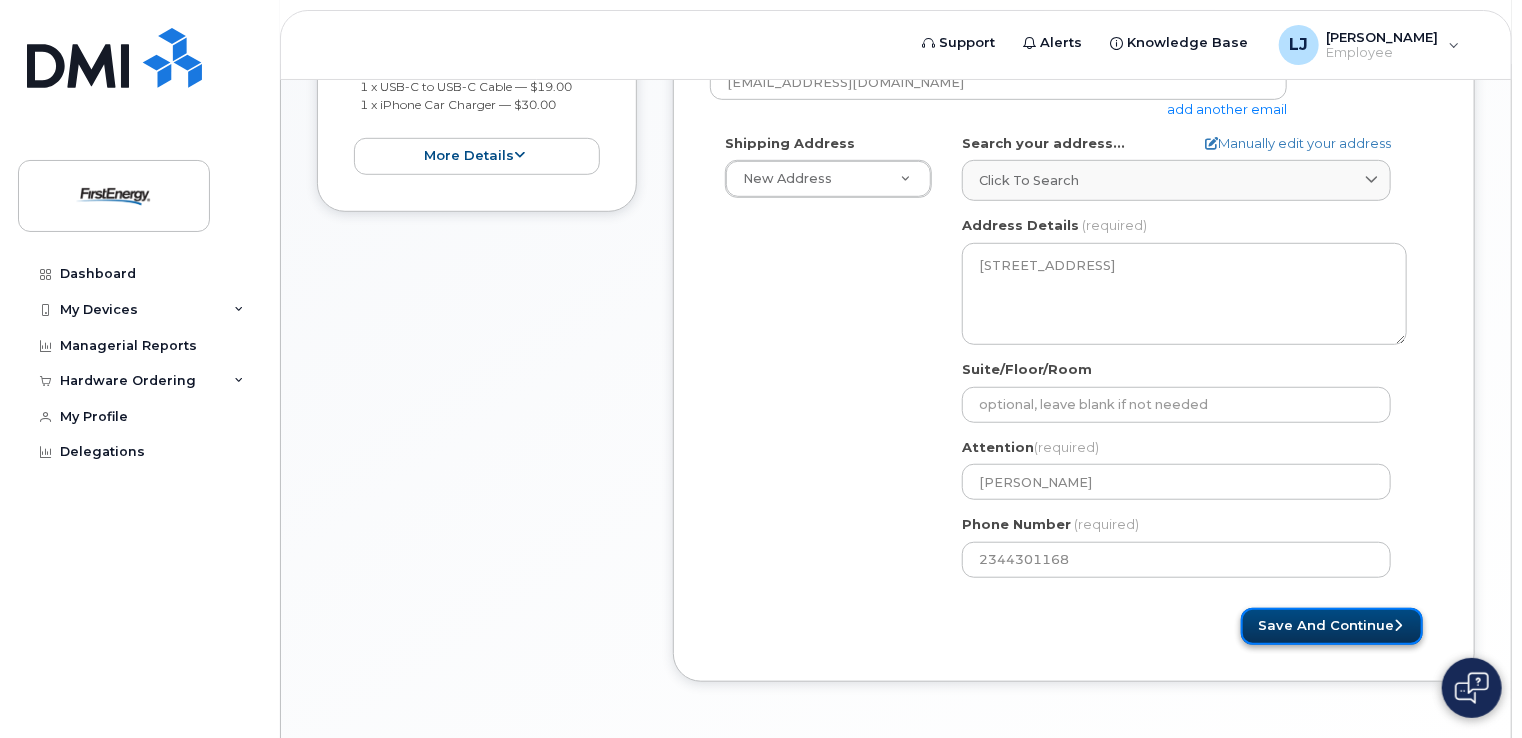 click on "Save and Continue" 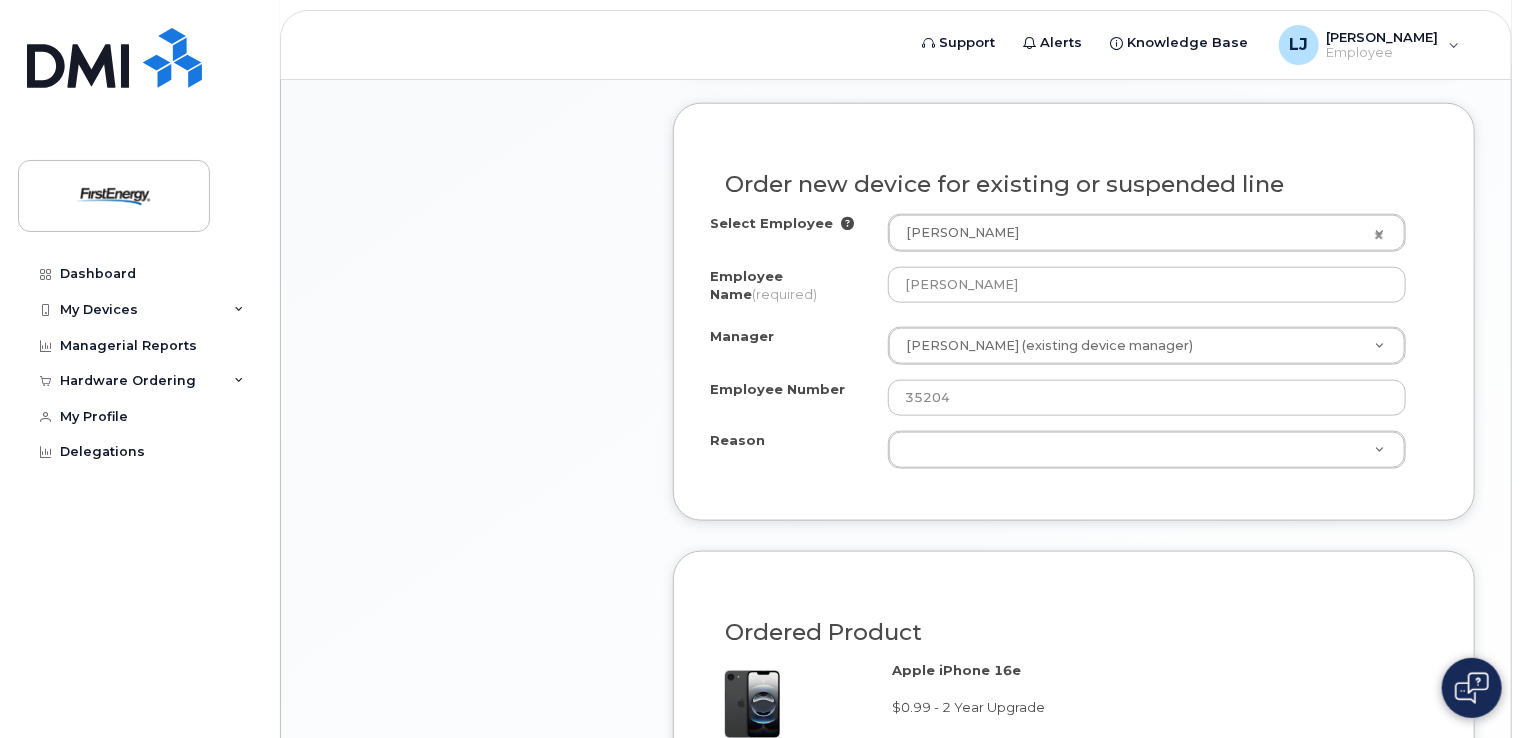 scroll, scrollTop: 1044, scrollLeft: 0, axis: vertical 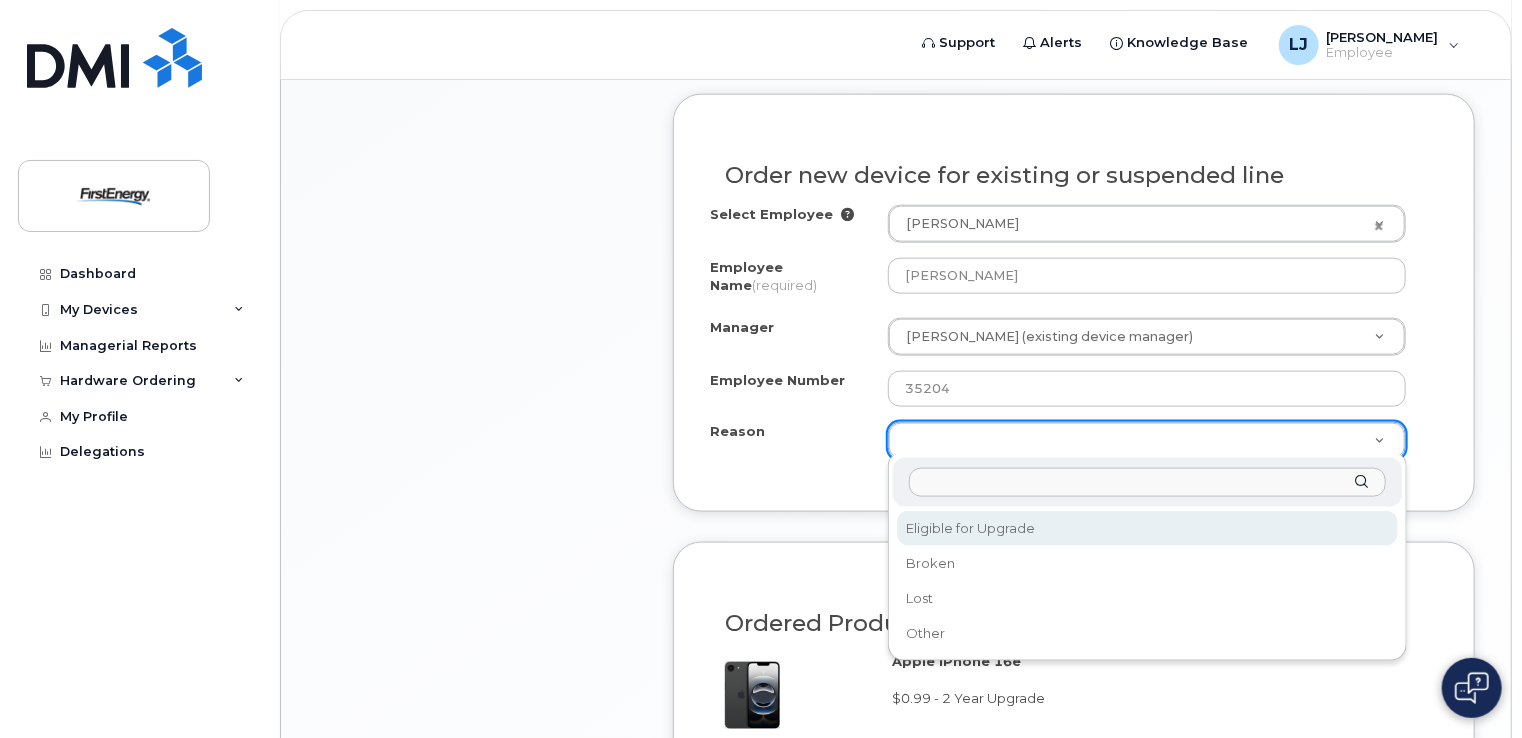 select on "eligible_for_upgrade" 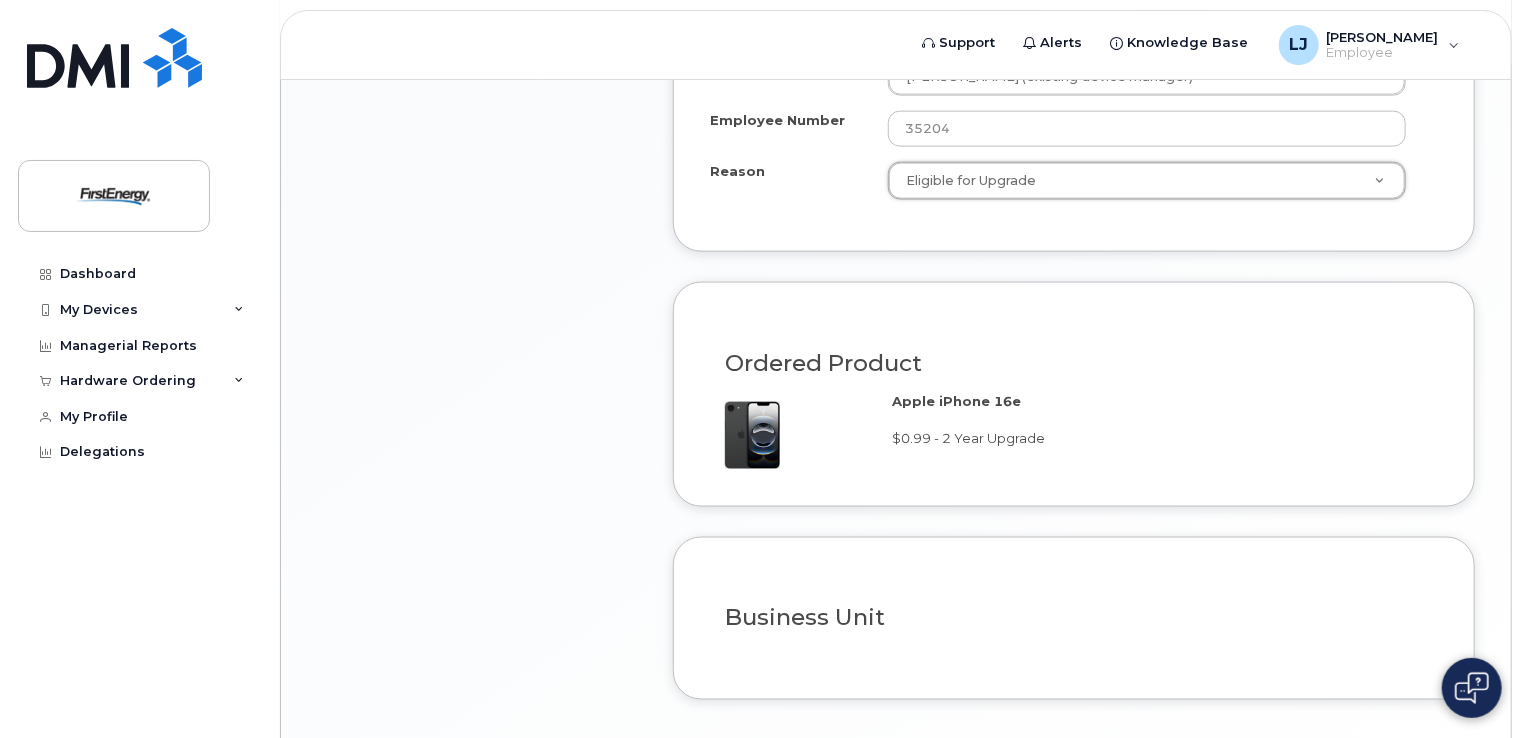 scroll, scrollTop: 1444, scrollLeft: 0, axis: vertical 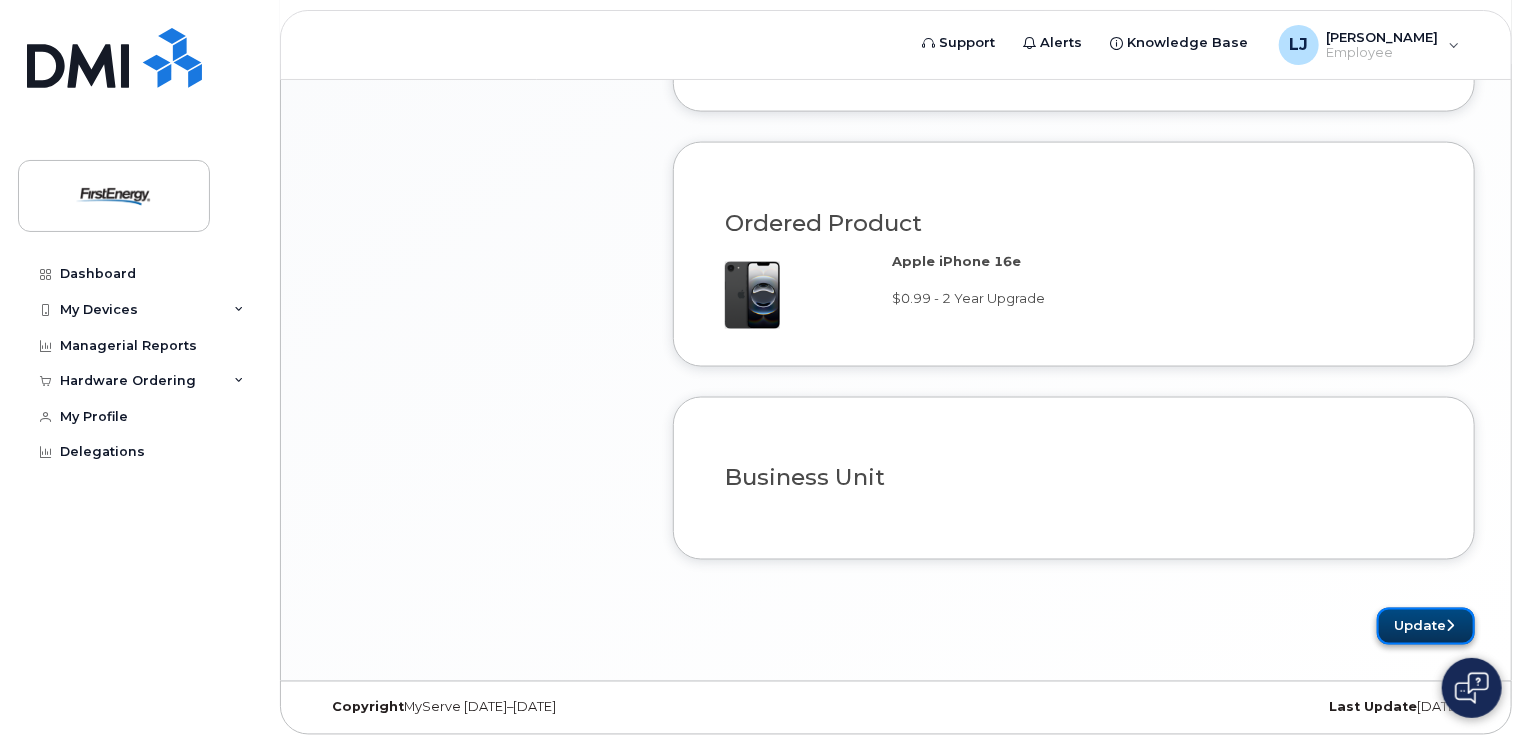 click on "Update" 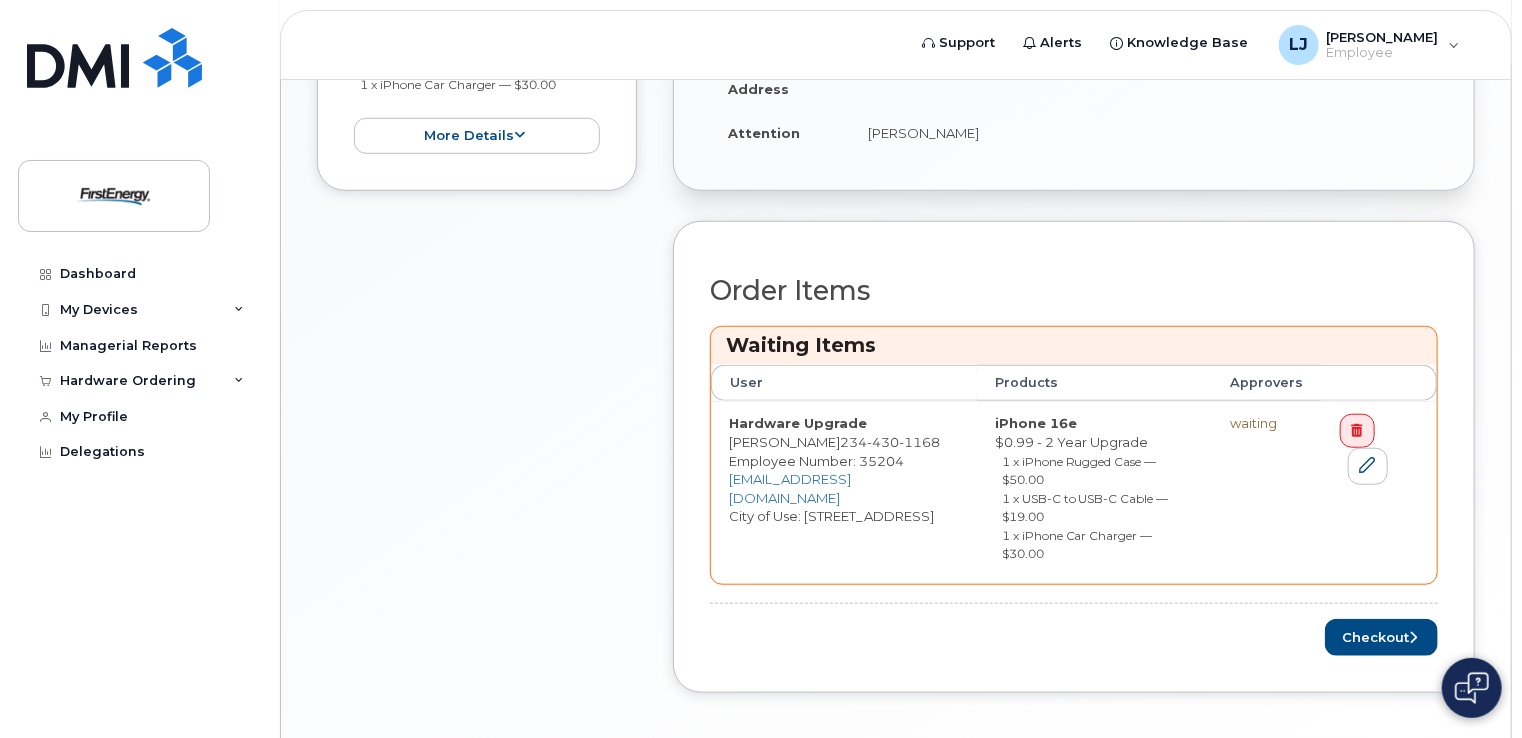 scroll, scrollTop: 689, scrollLeft: 0, axis: vertical 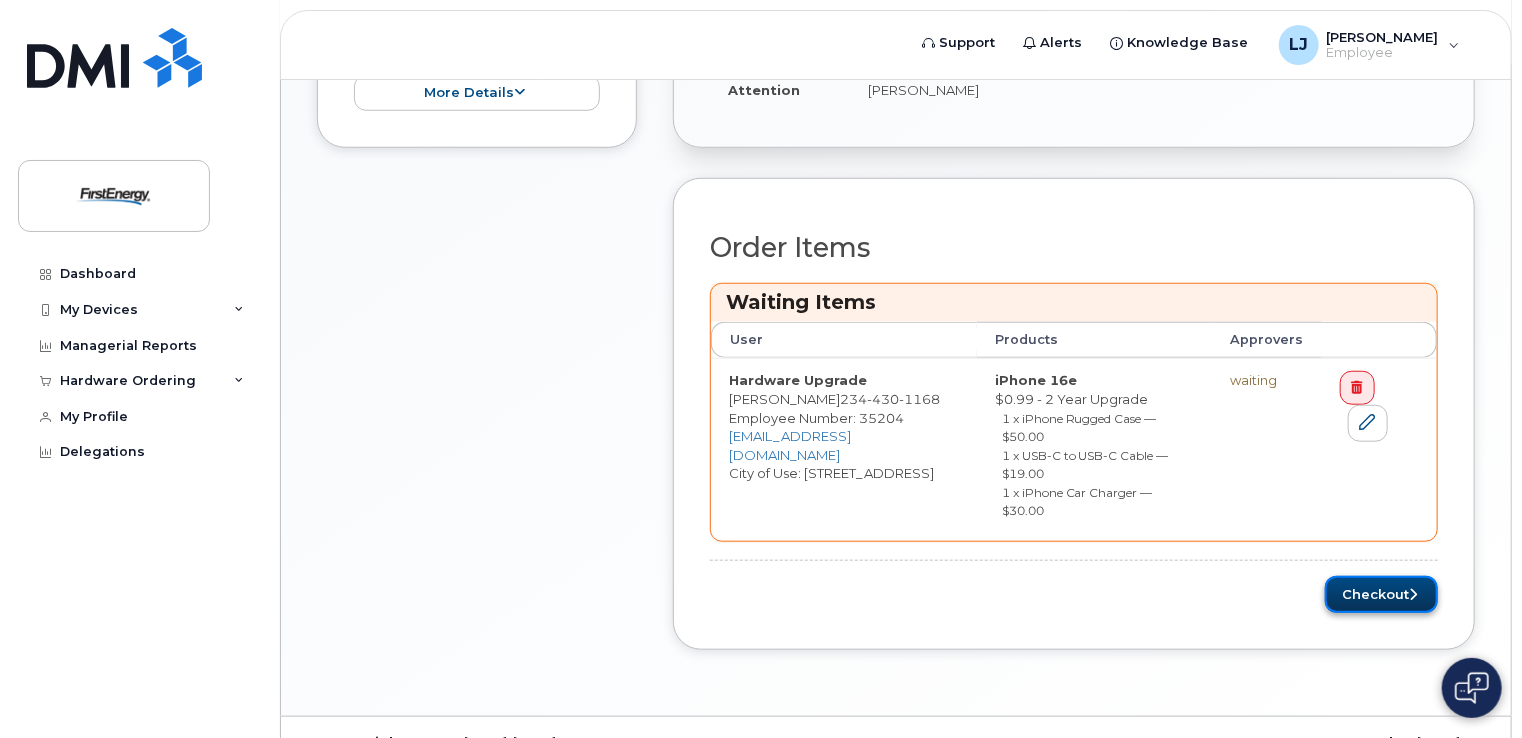 click on "Checkout" 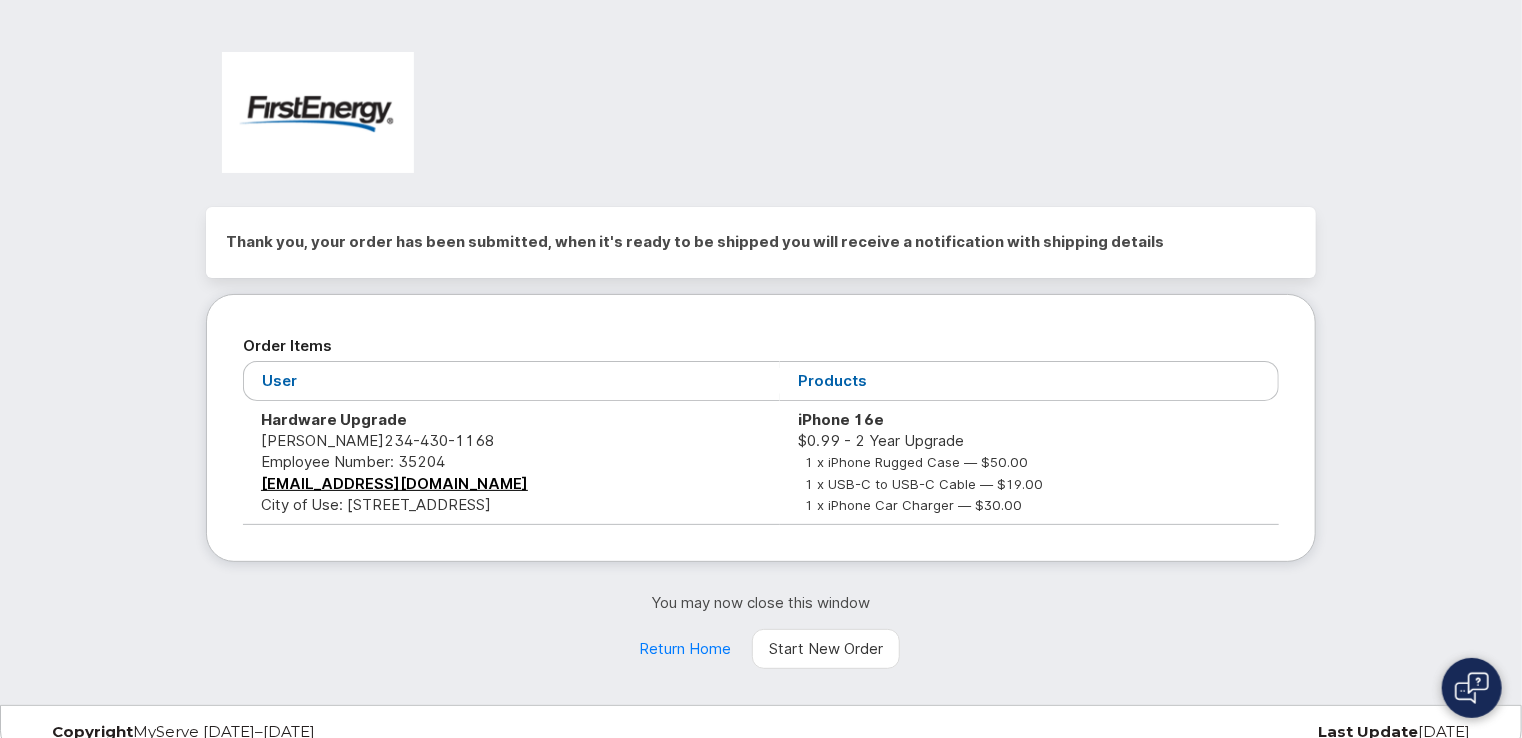 scroll, scrollTop: 18, scrollLeft: 0, axis: vertical 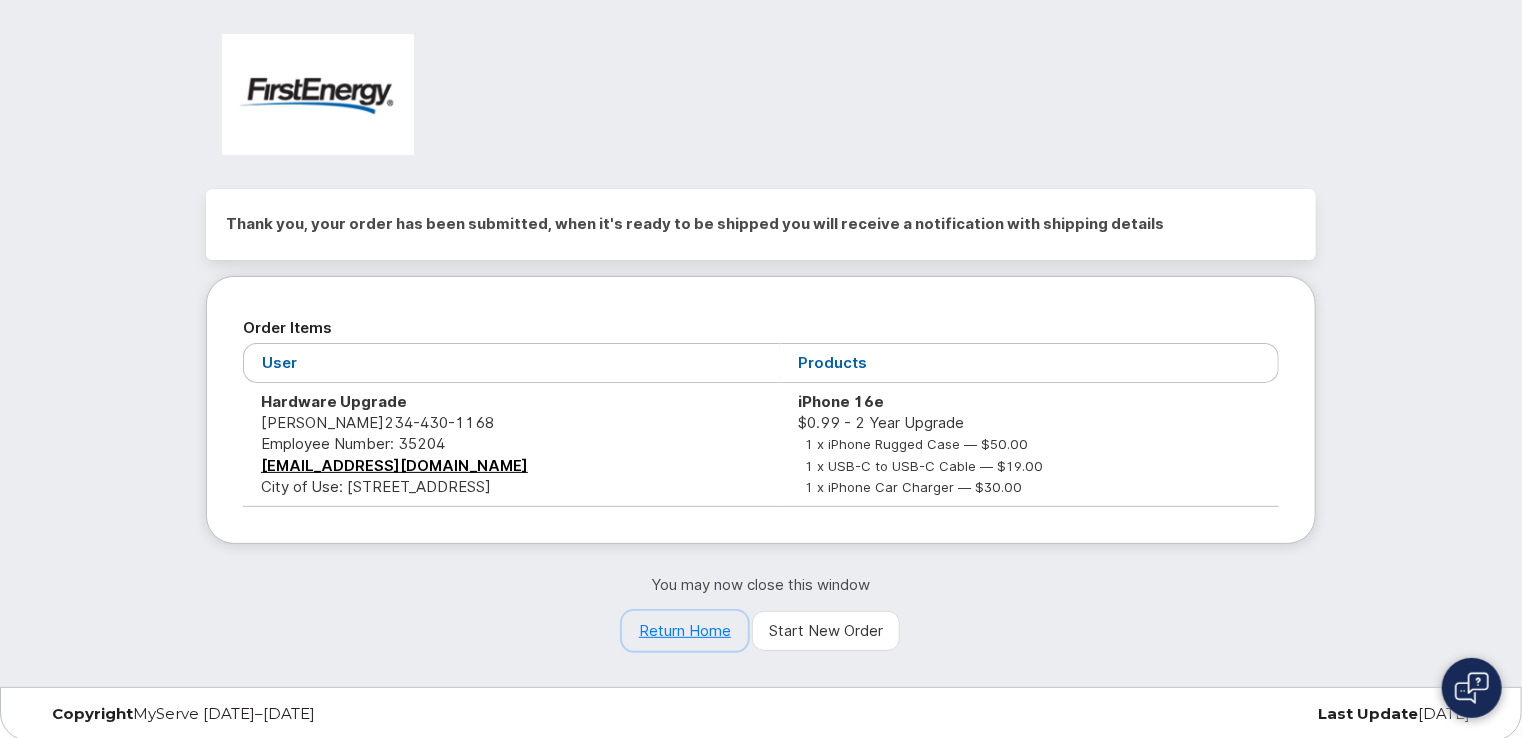 click on "Return Home" at bounding box center (685, 631) 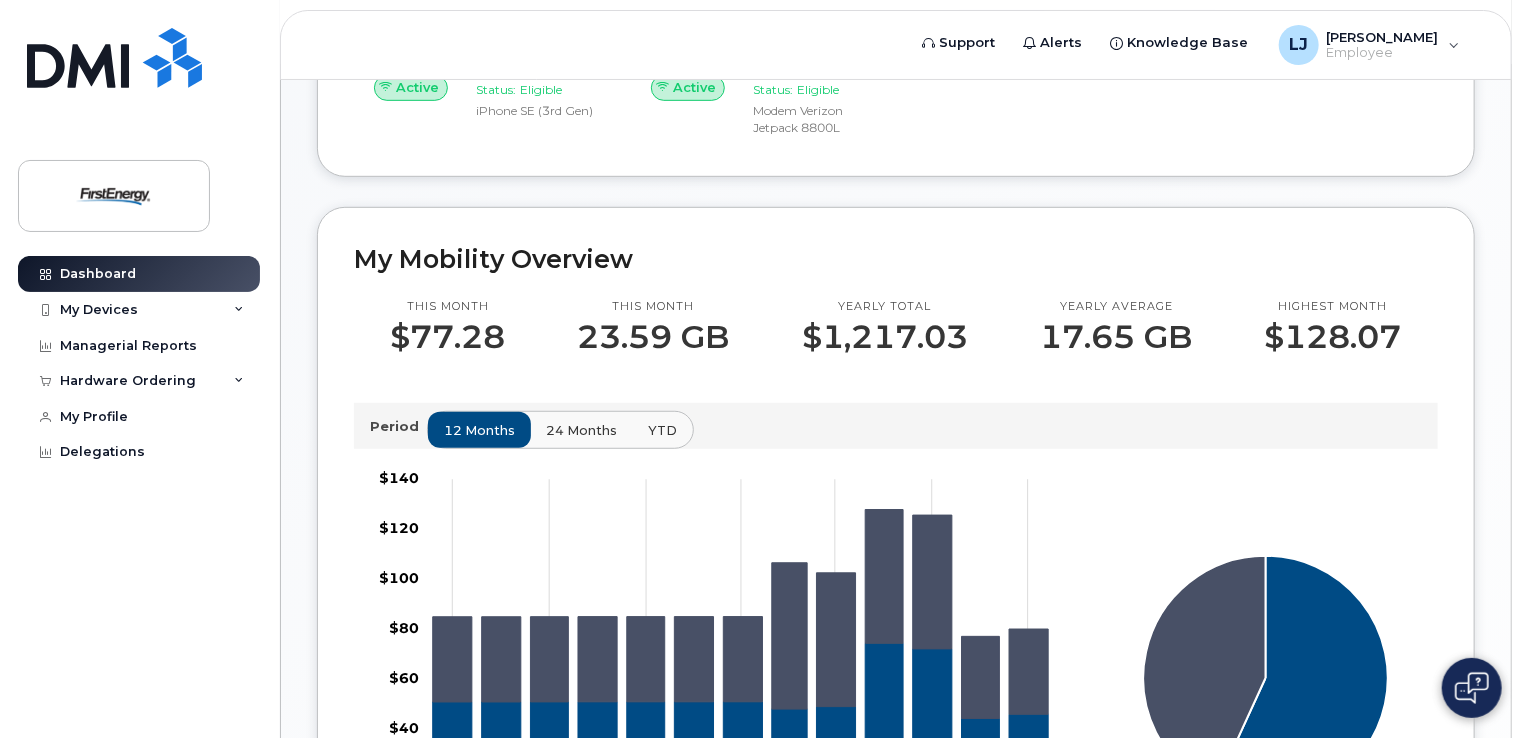 scroll, scrollTop: 0, scrollLeft: 0, axis: both 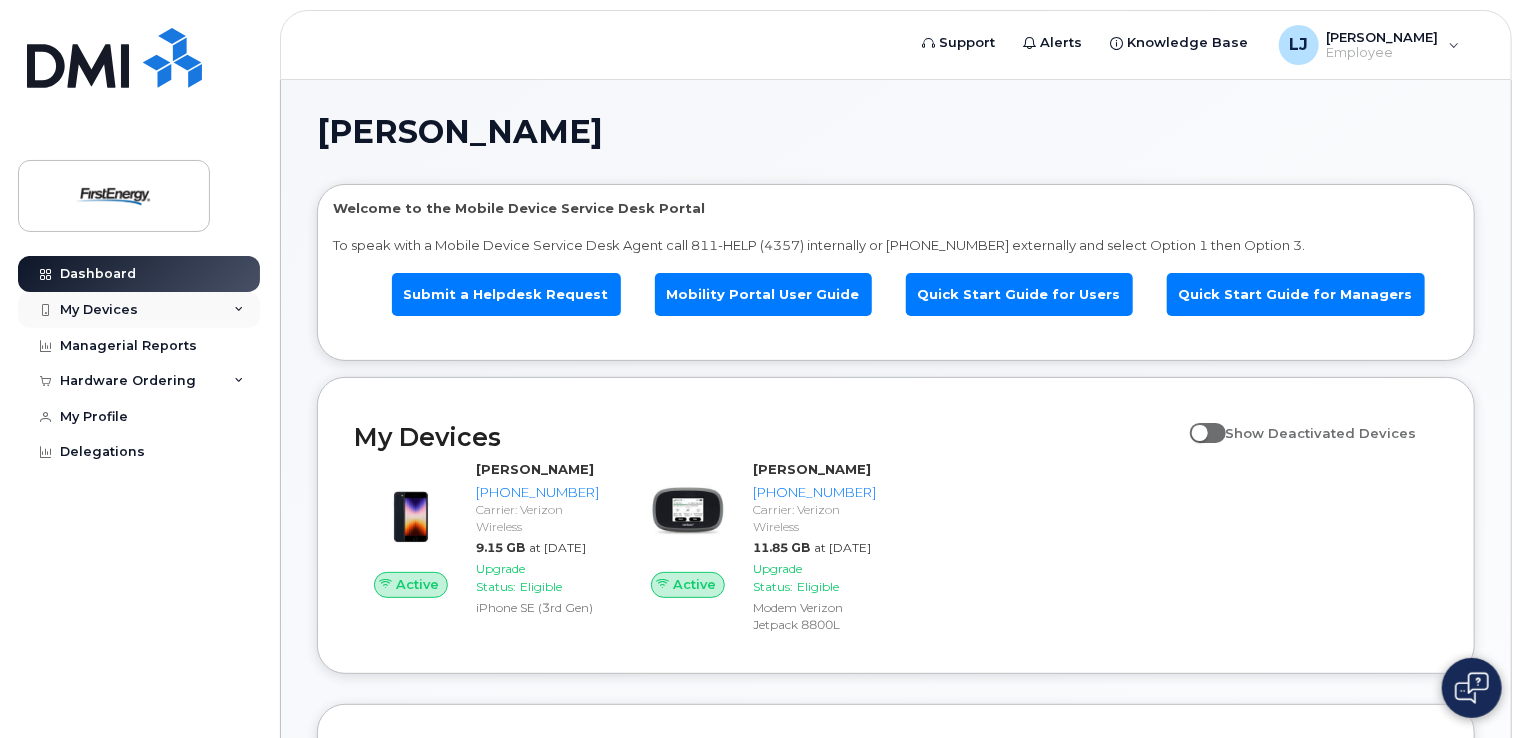 click on "My Devices" 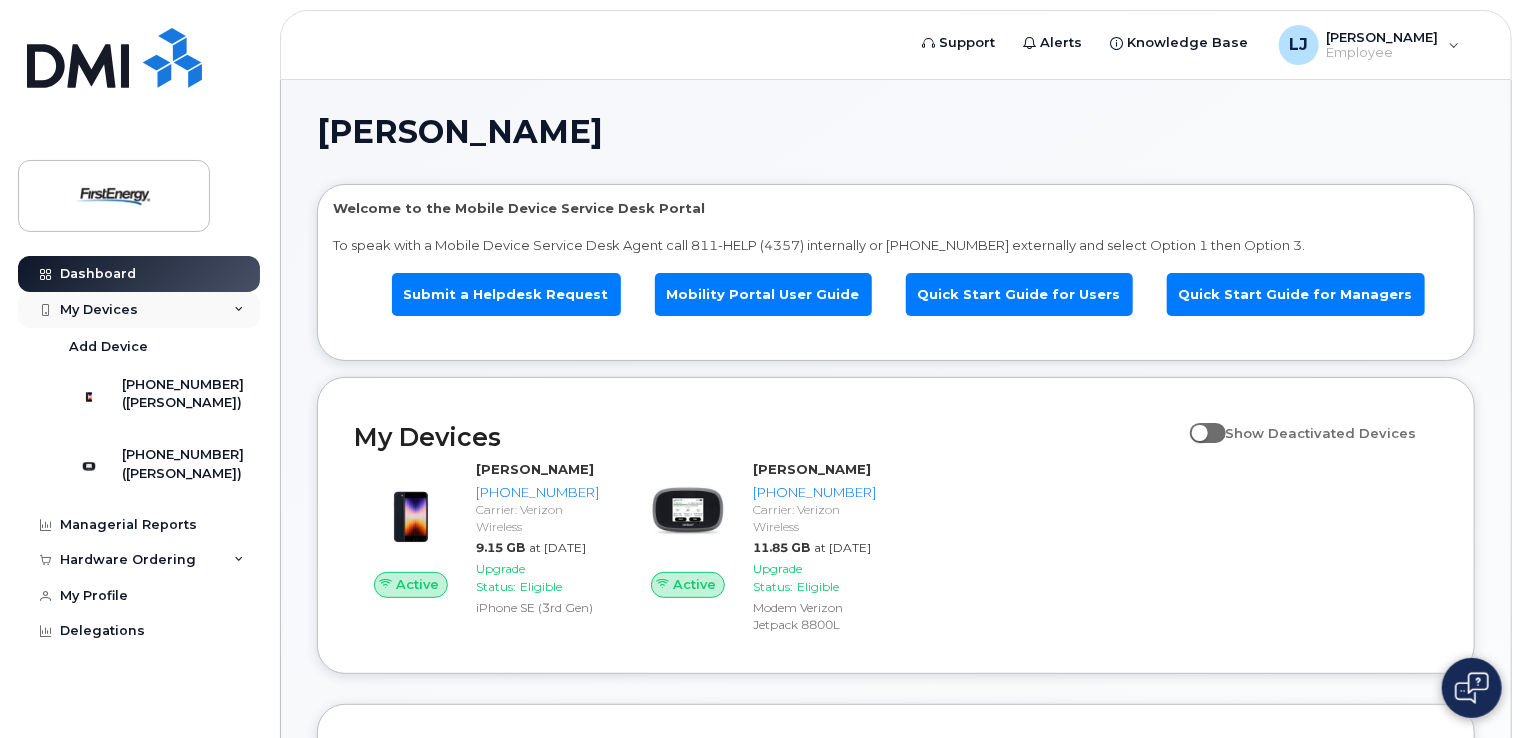 click on "My Devices" 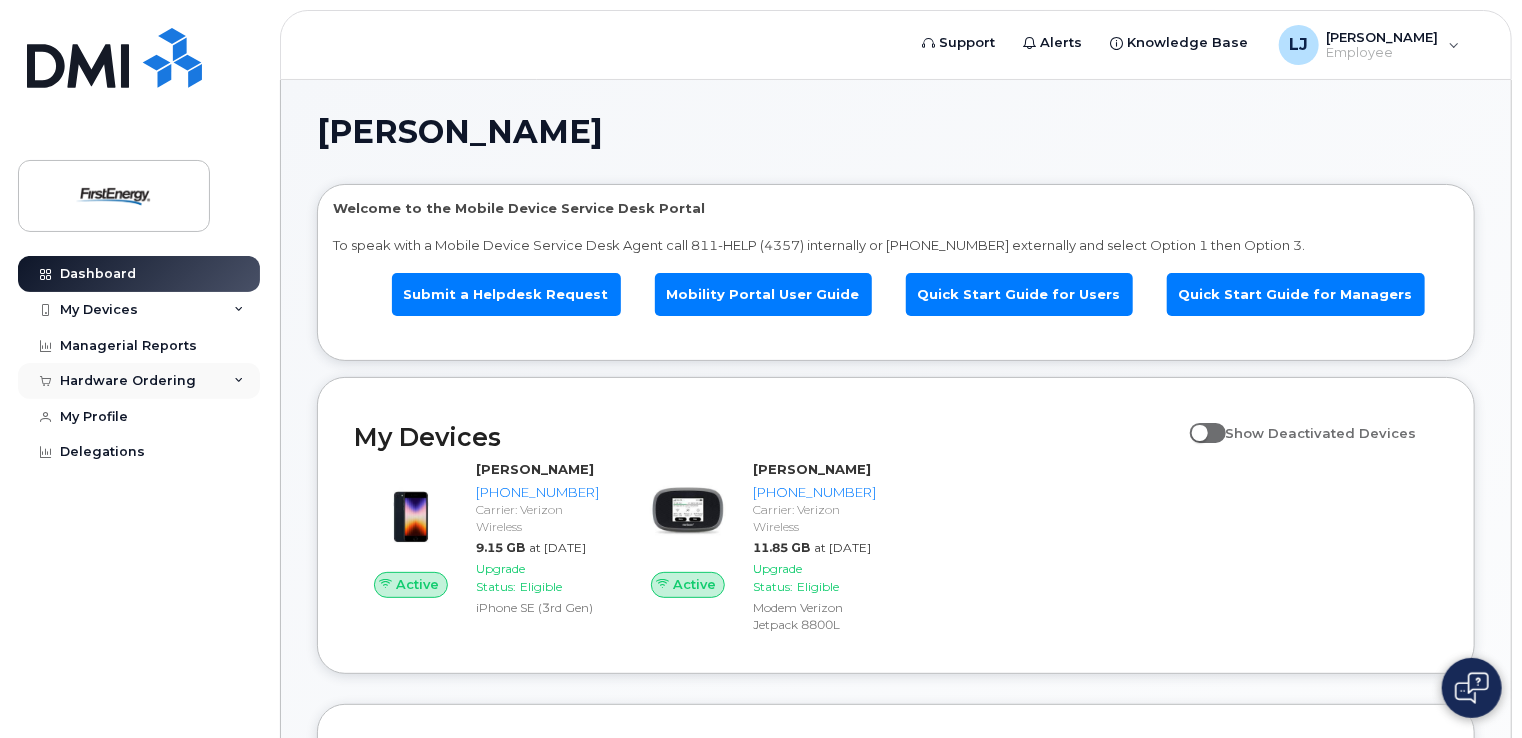 click on "Hardware Ordering" 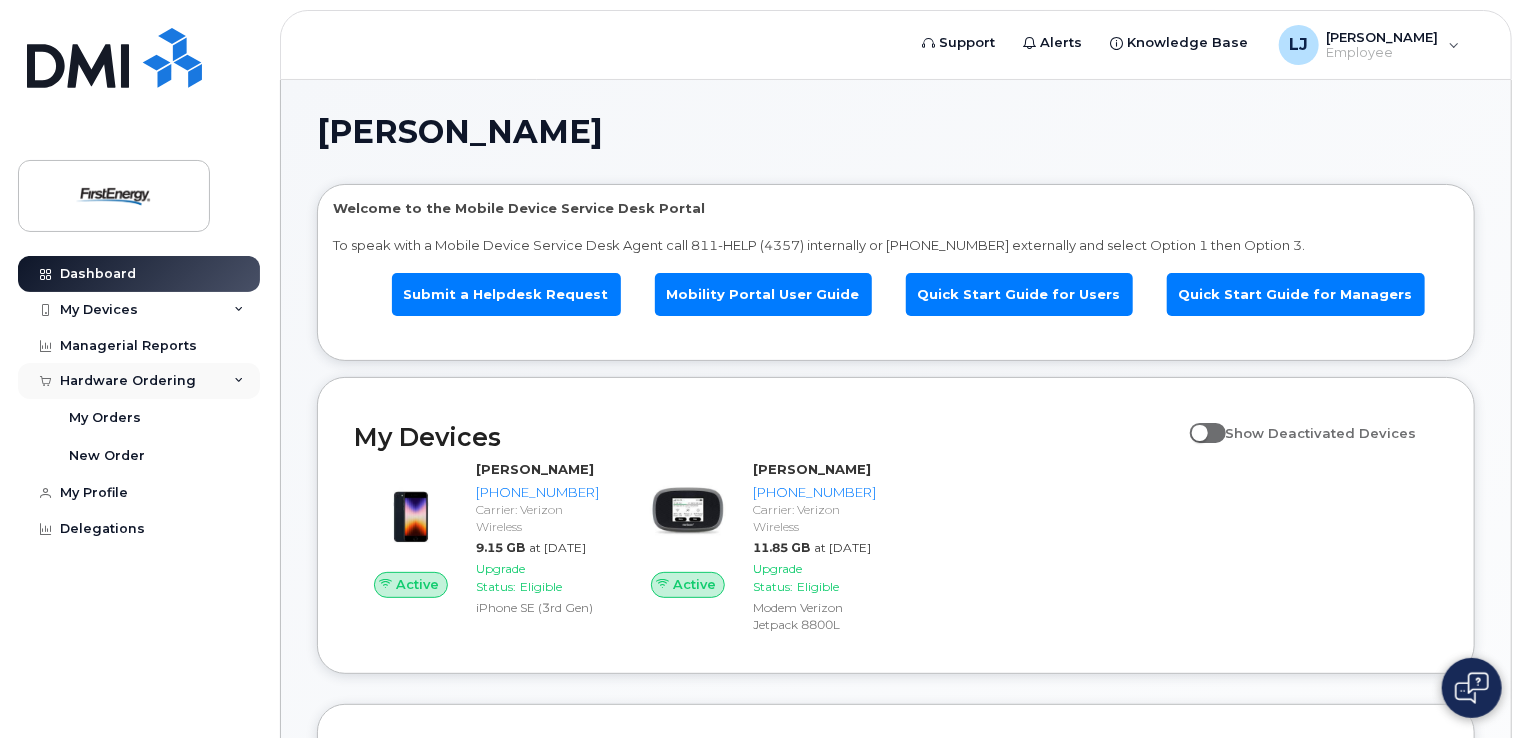 click on "Hardware Ordering" 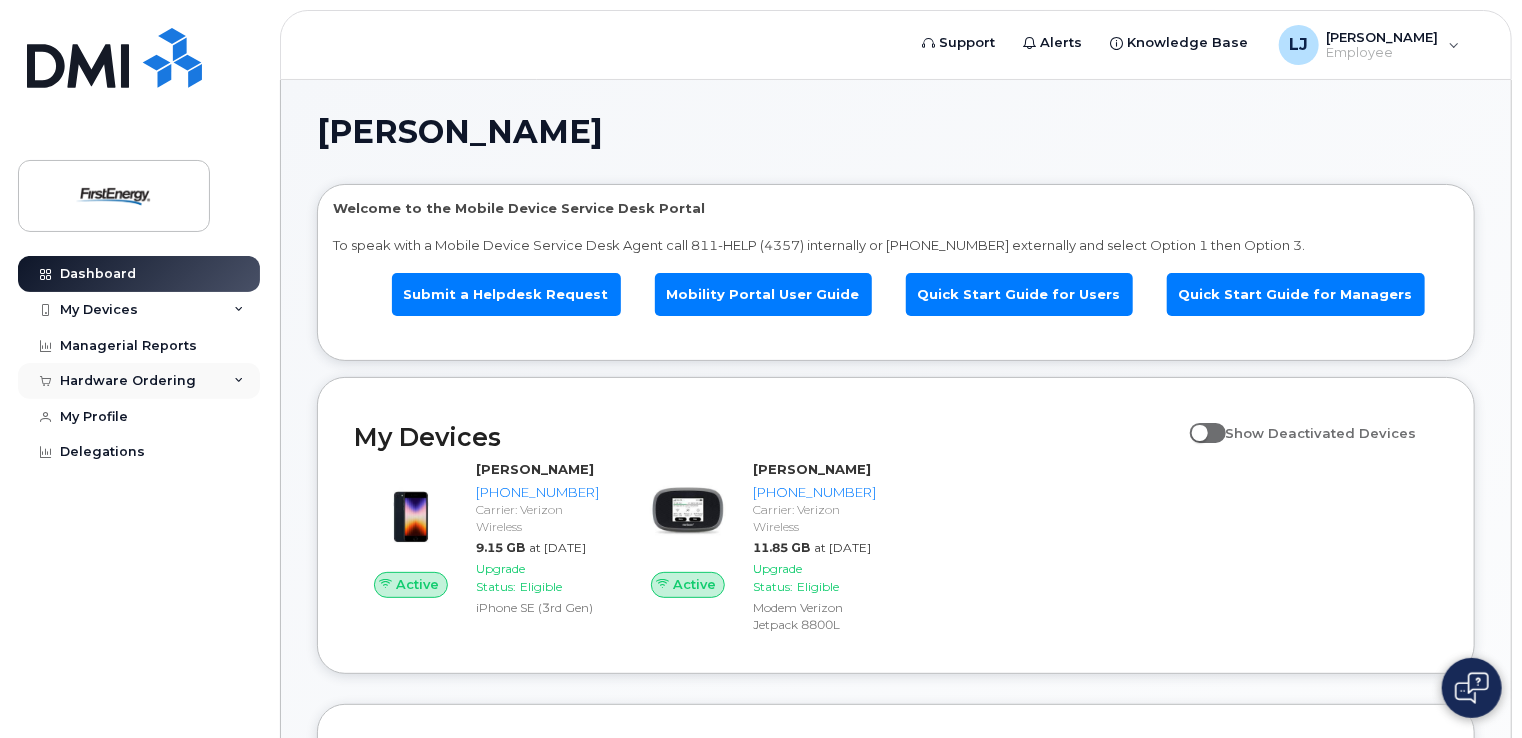 click on "Hardware Ordering" 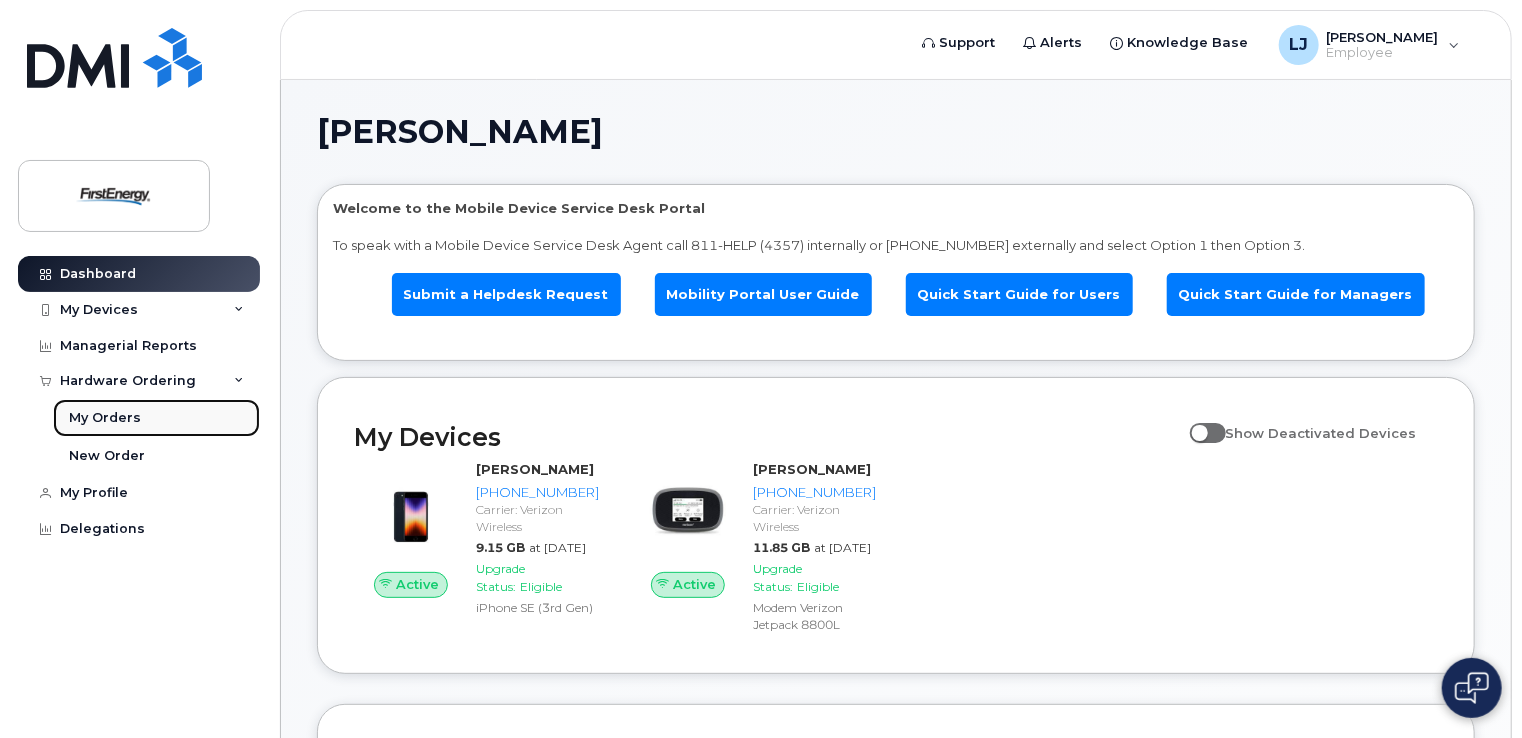 click on "My Orders" 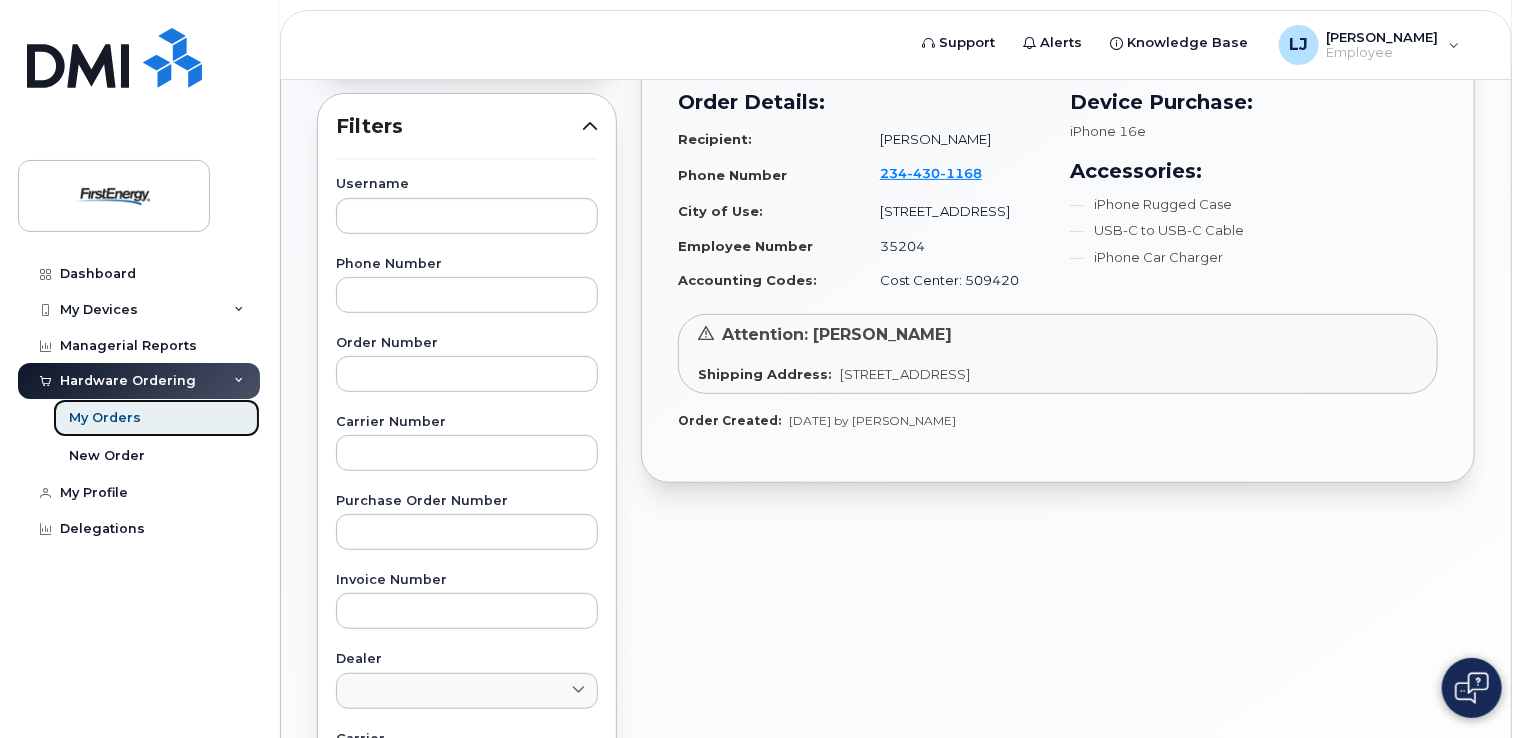 scroll, scrollTop: 0, scrollLeft: 0, axis: both 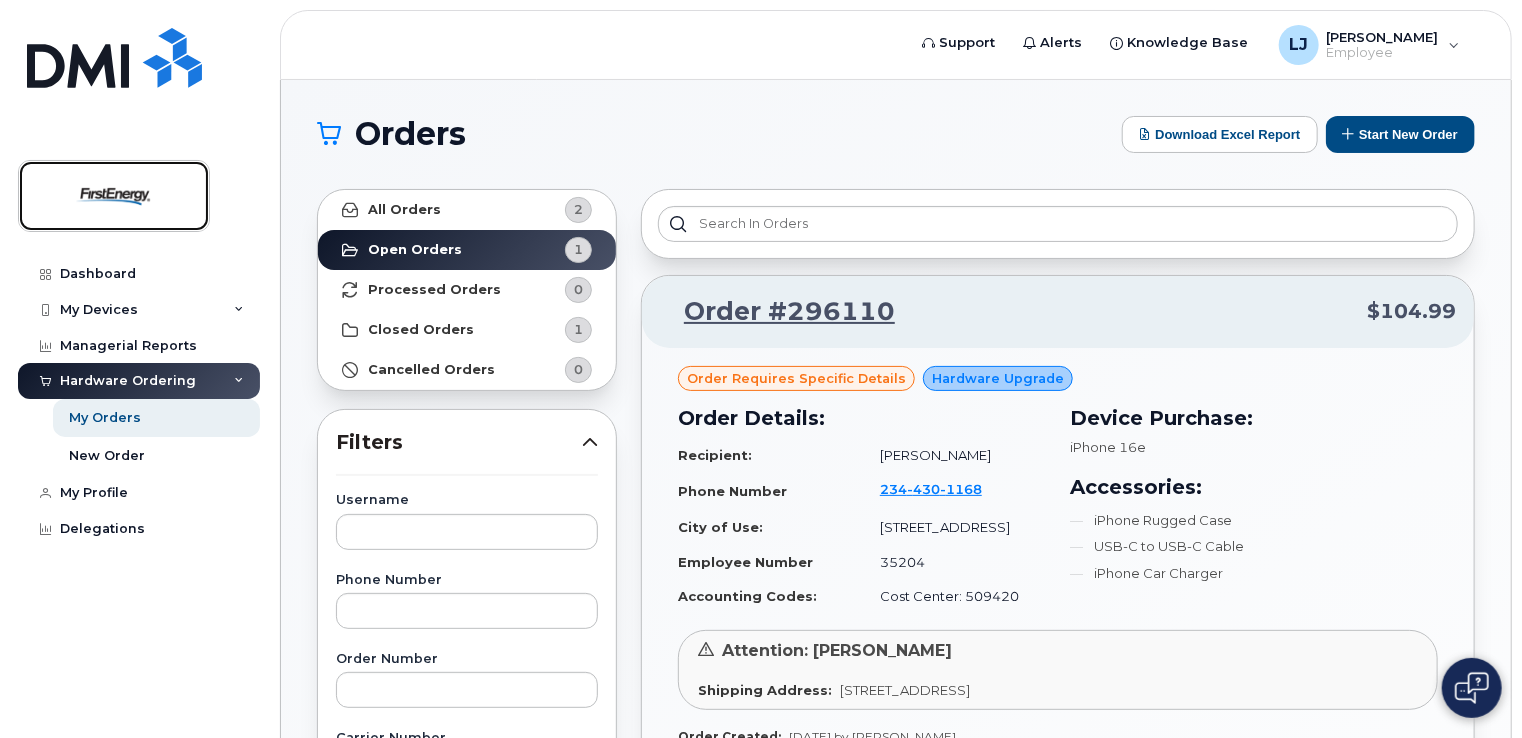 click 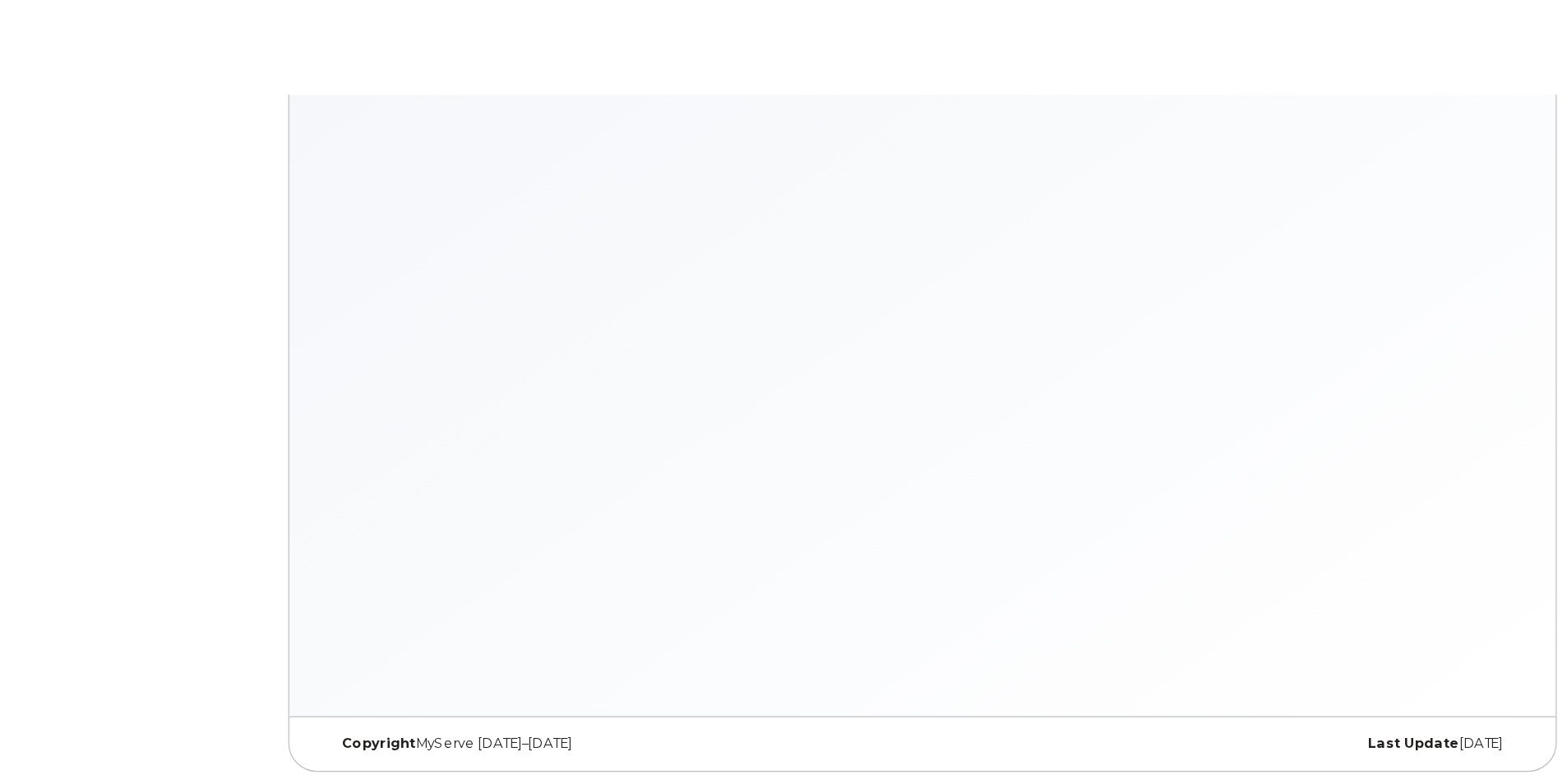 scroll, scrollTop: 0, scrollLeft: 0, axis: both 